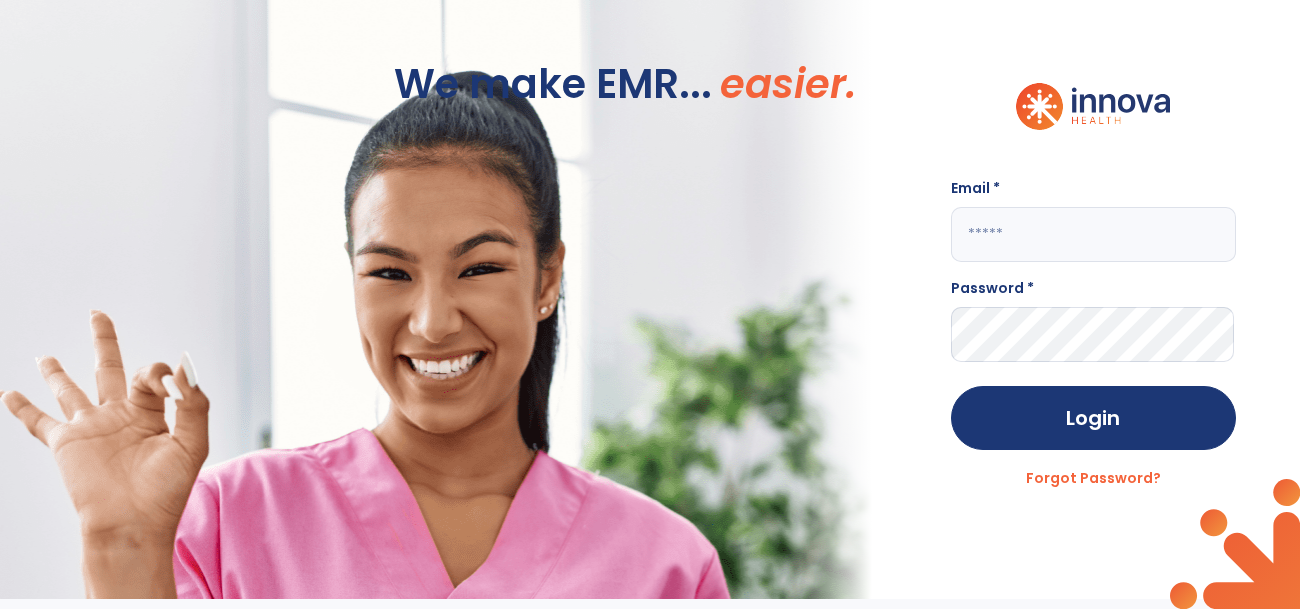 scroll, scrollTop: 0, scrollLeft: 0, axis: both 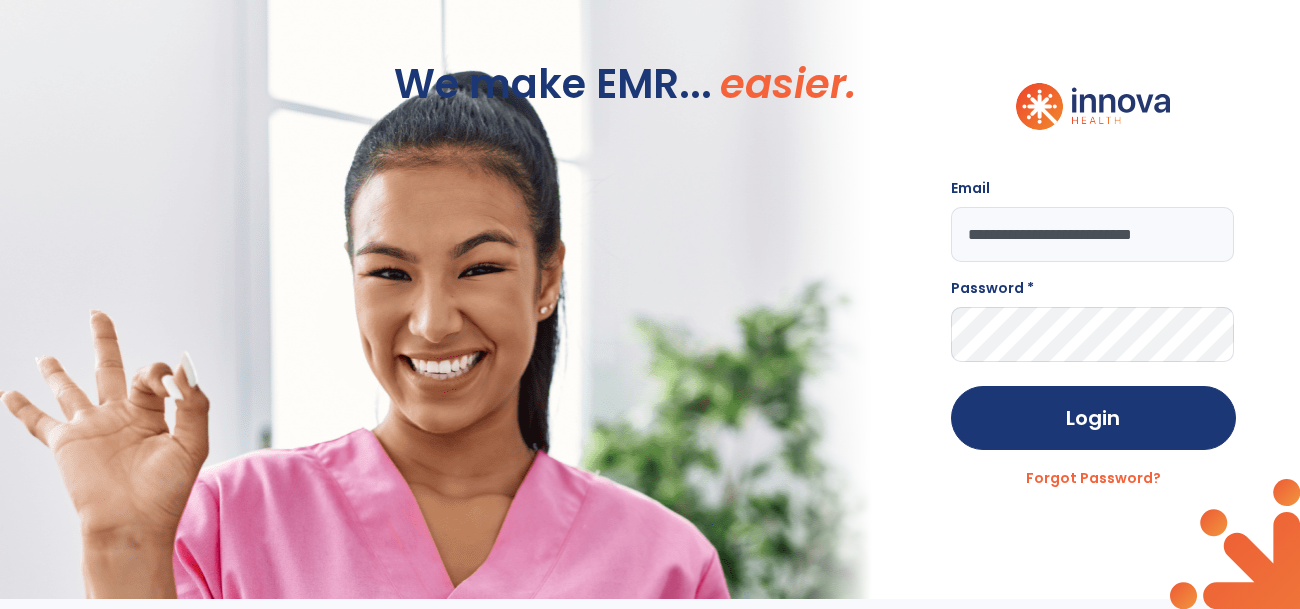 type on "**********" 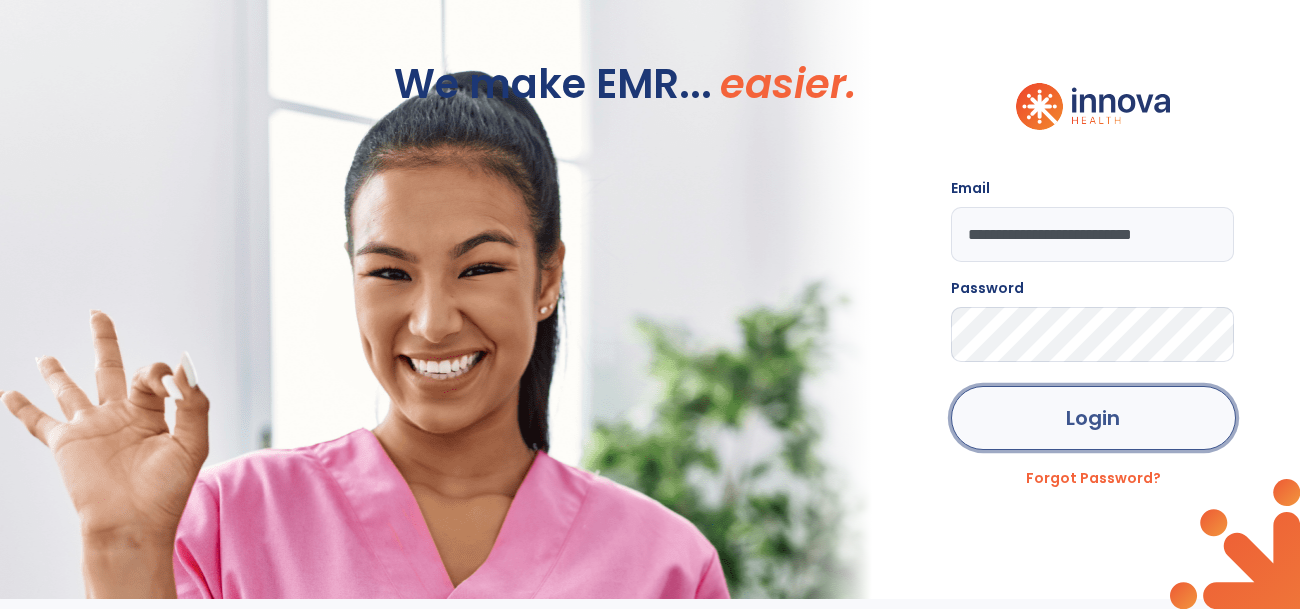 click on "Login" 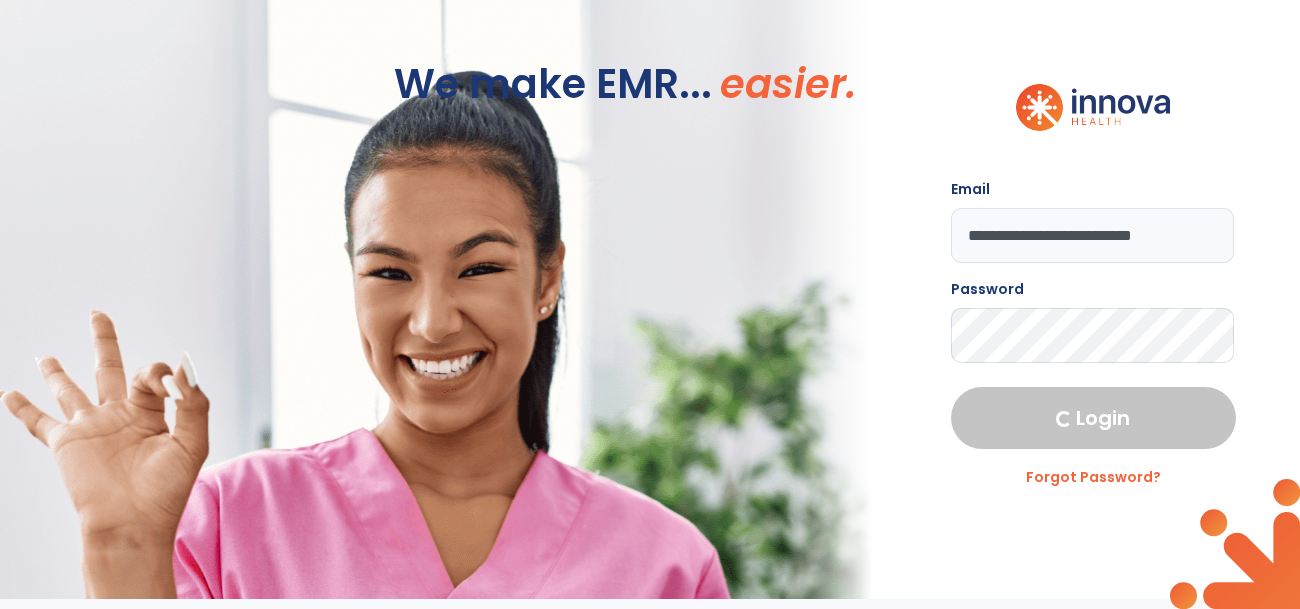 select on "****" 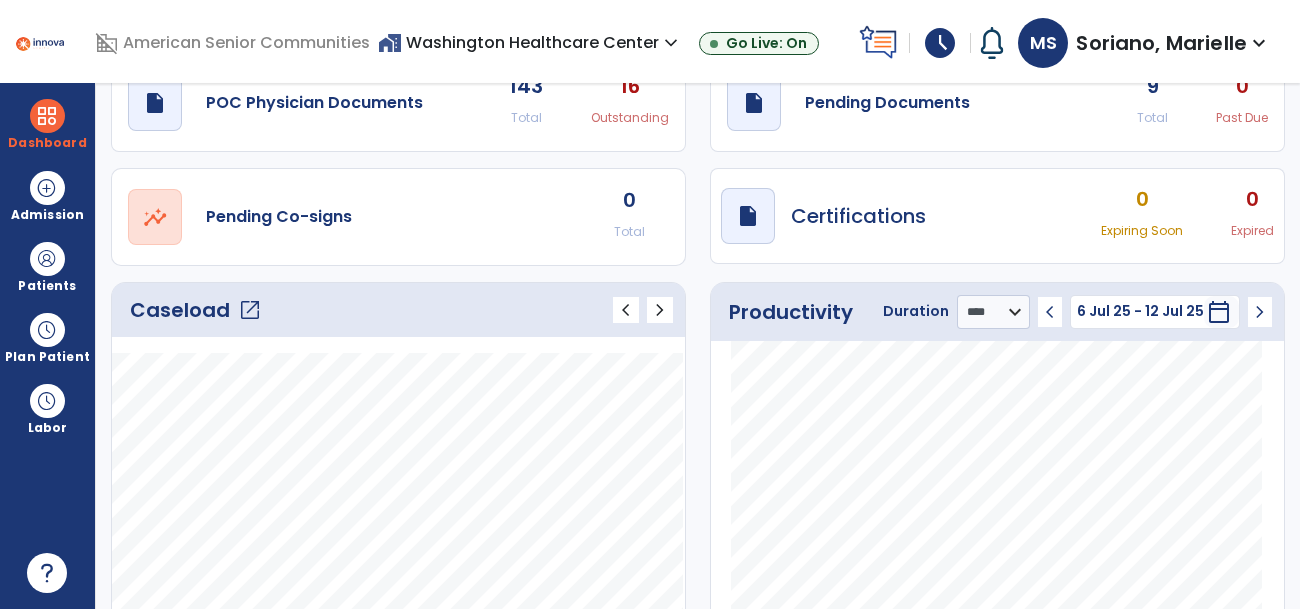 scroll, scrollTop: 0, scrollLeft: 0, axis: both 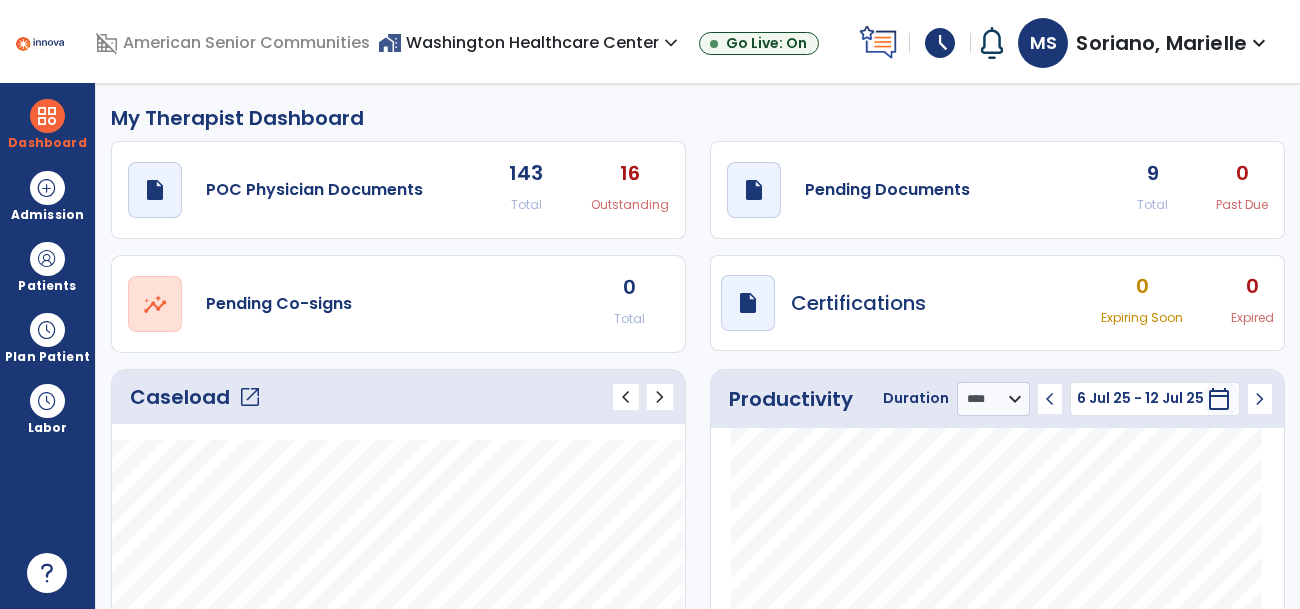 click on "open_in_new" 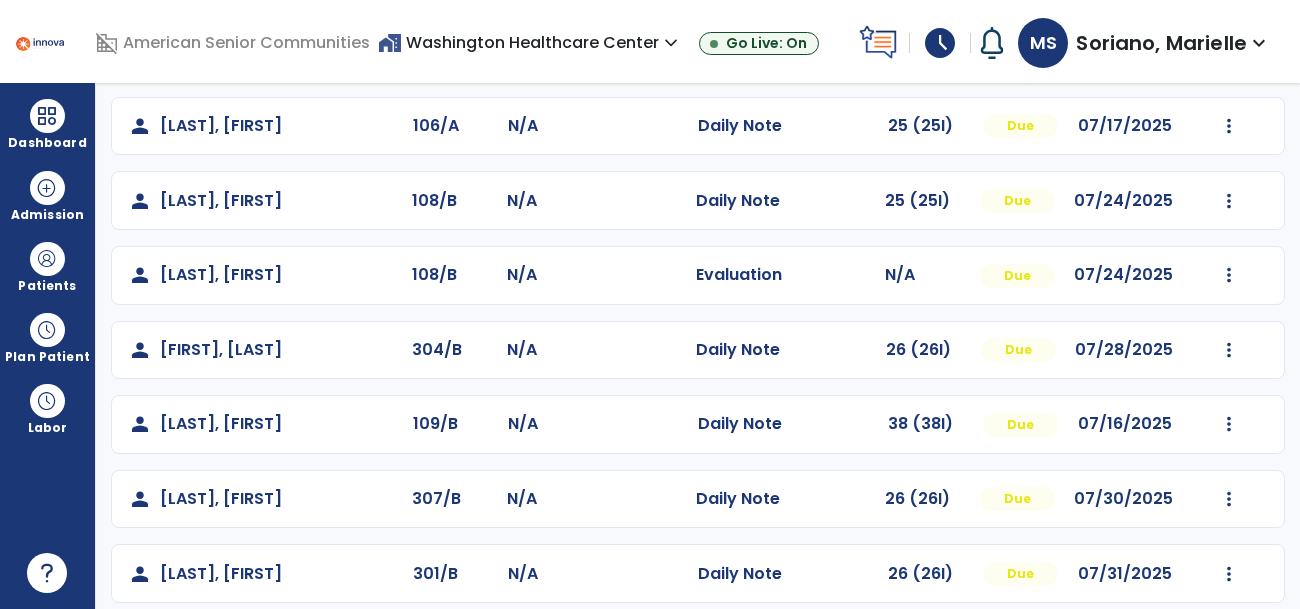 scroll, scrollTop: 426, scrollLeft: 0, axis: vertical 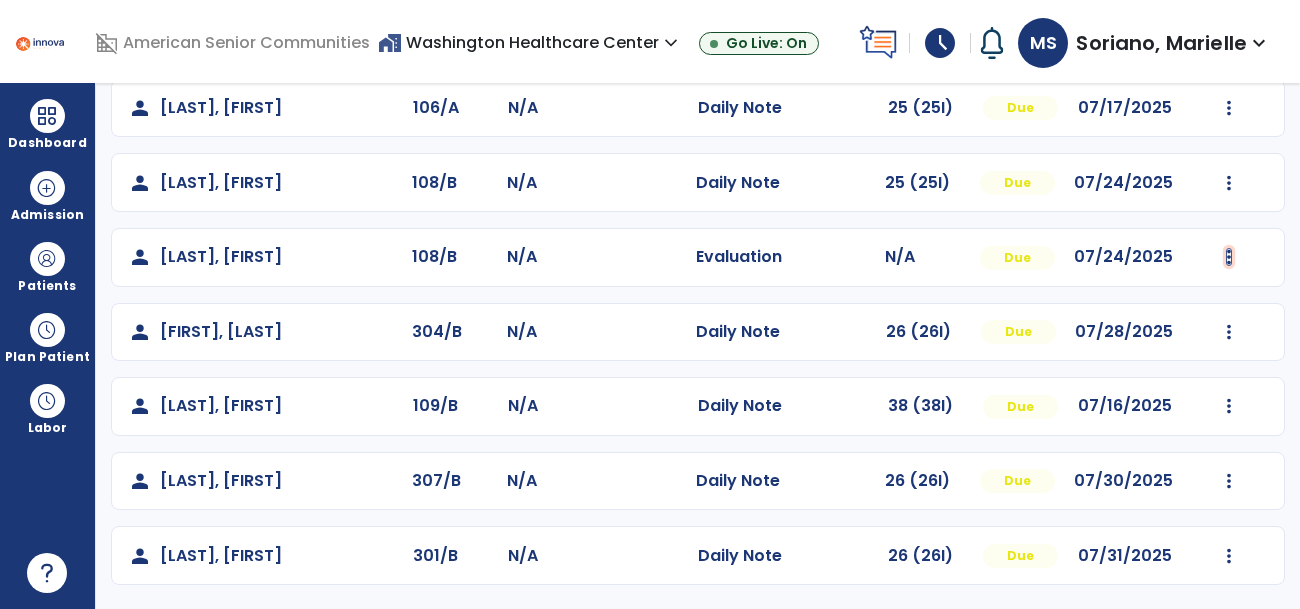 click at bounding box center (1229, -115) 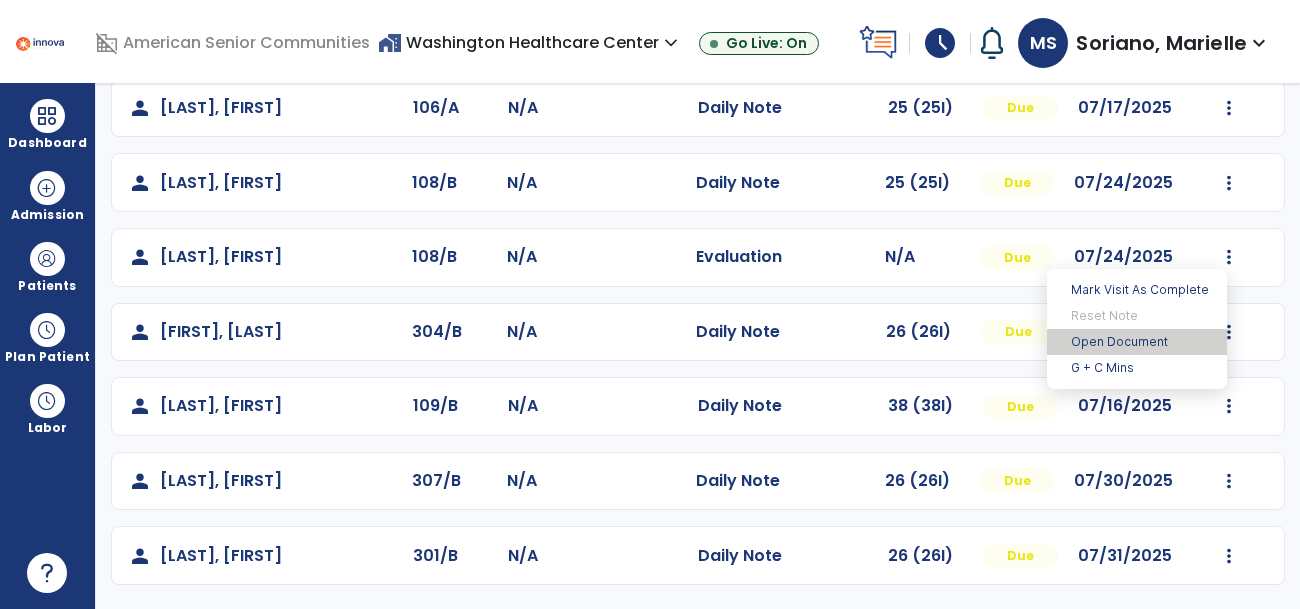 click on "Open Document" at bounding box center (1137, 342) 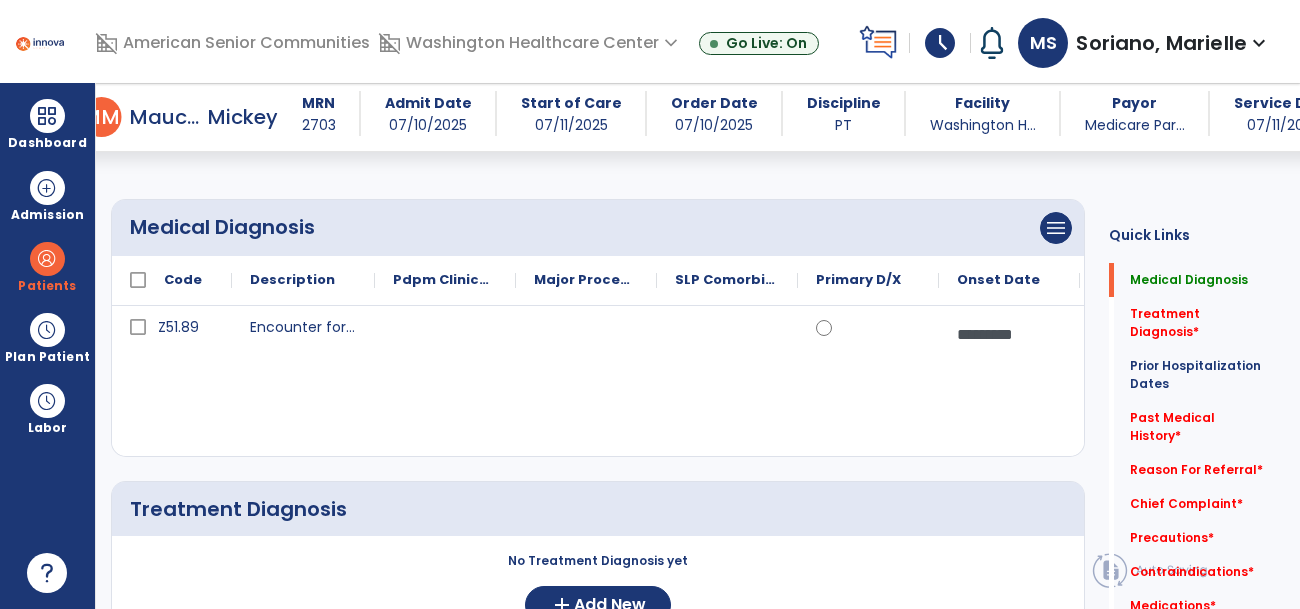 scroll, scrollTop: 150, scrollLeft: 0, axis: vertical 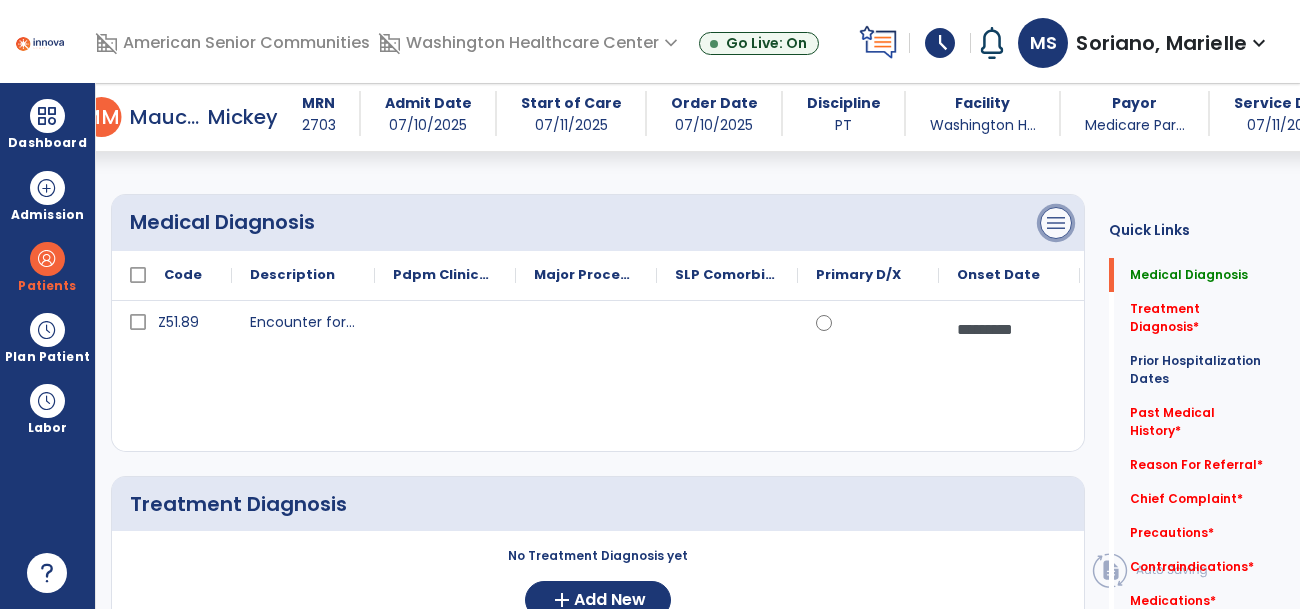 click on "menu" at bounding box center (1056, 223) 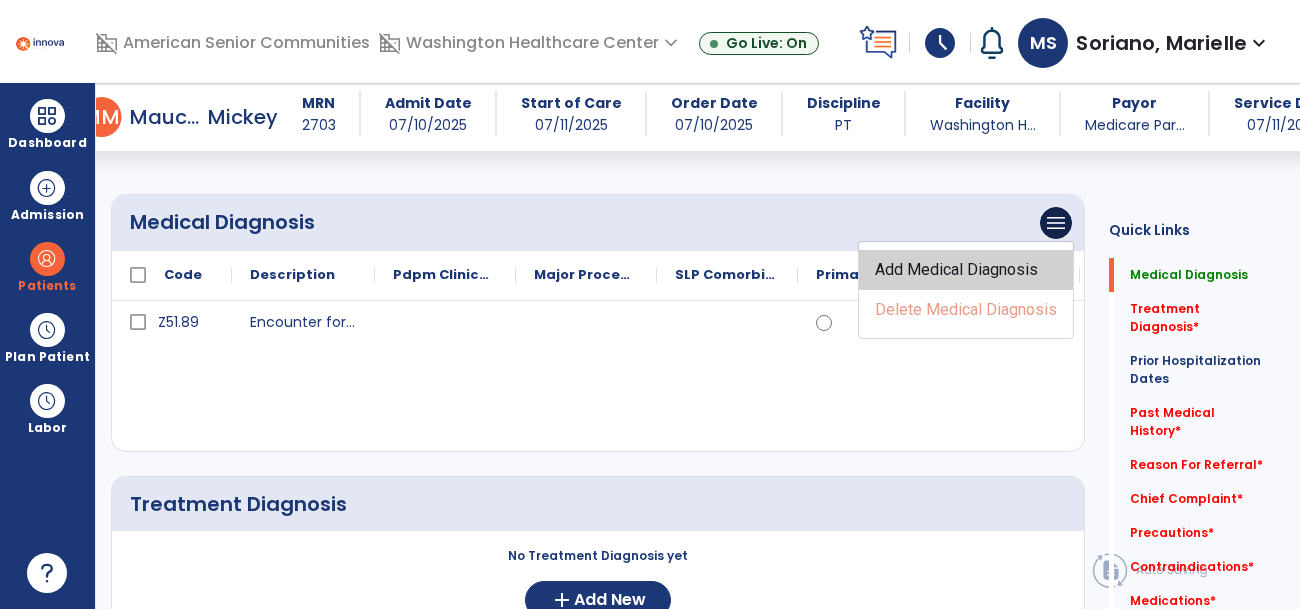 click on "Add Medical Diagnosis" 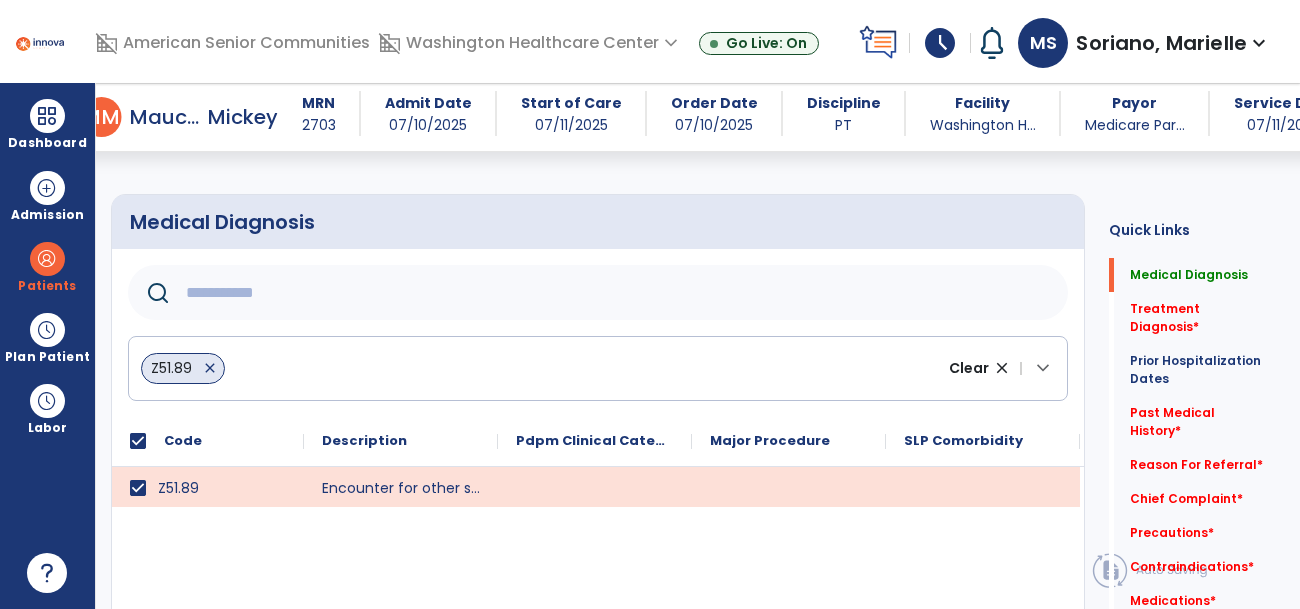 click on "close" 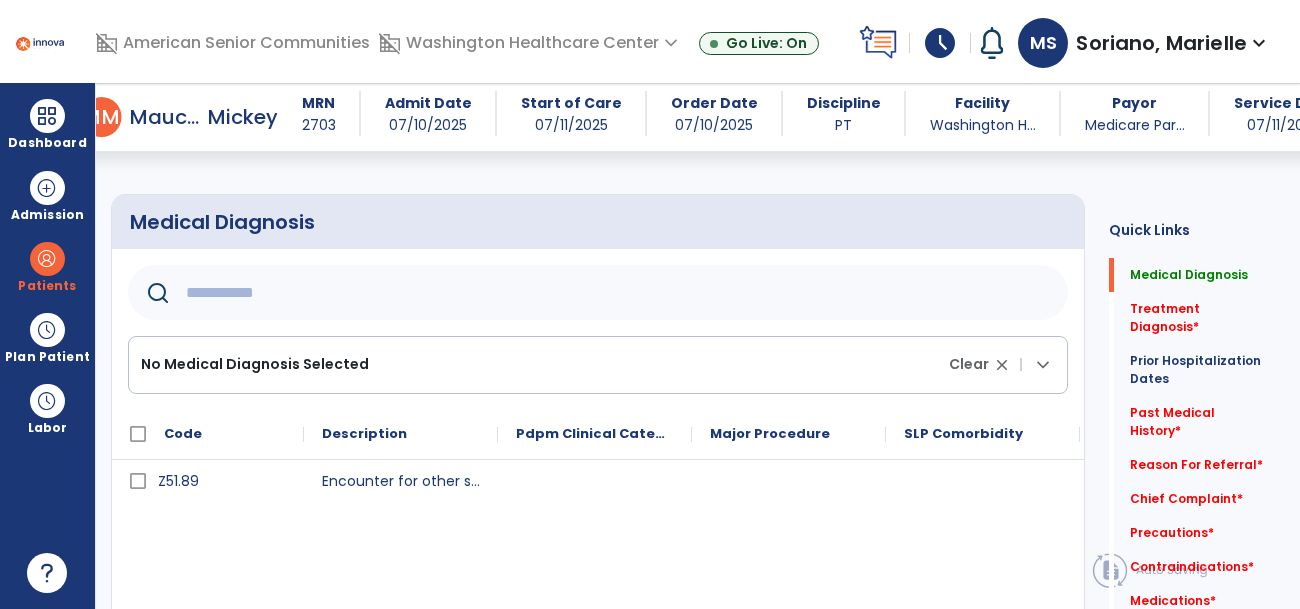 click 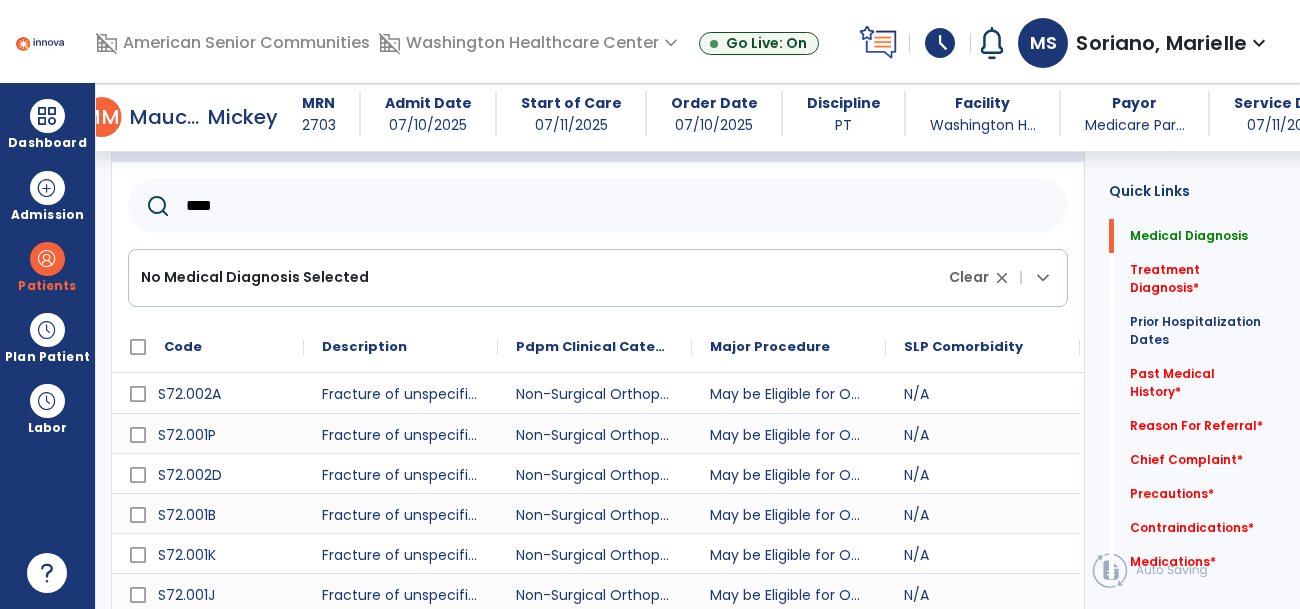 scroll, scrollTop: 238, scrollLeft: 0, axis: vertical 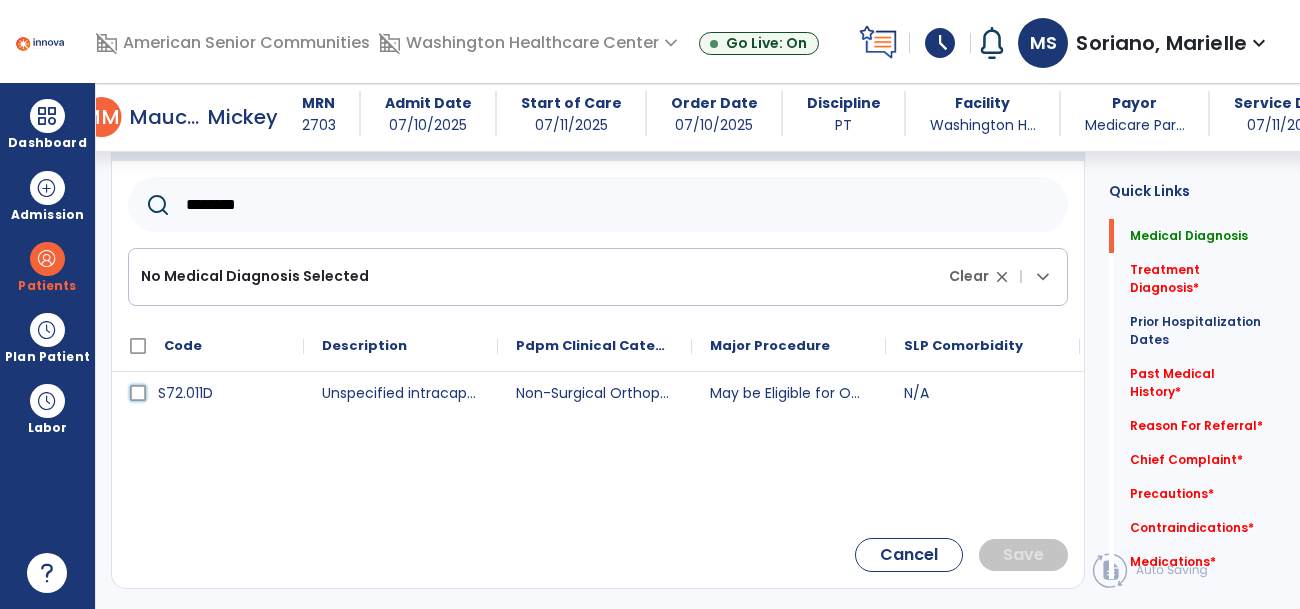 click 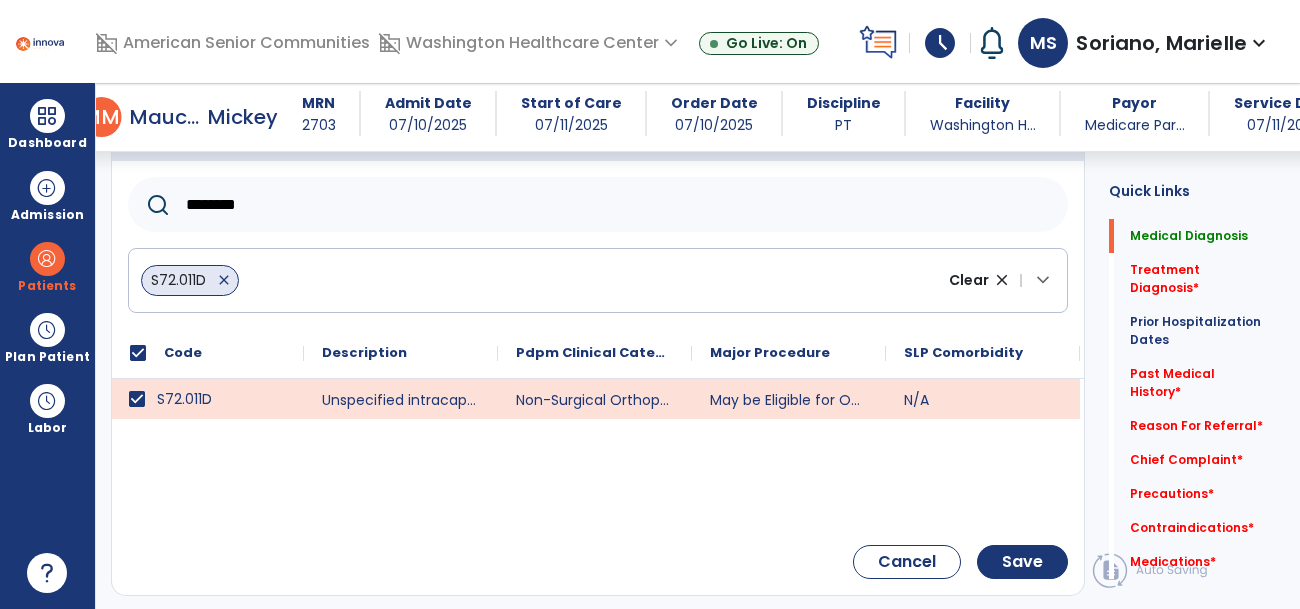 click on "S72.011D   close" 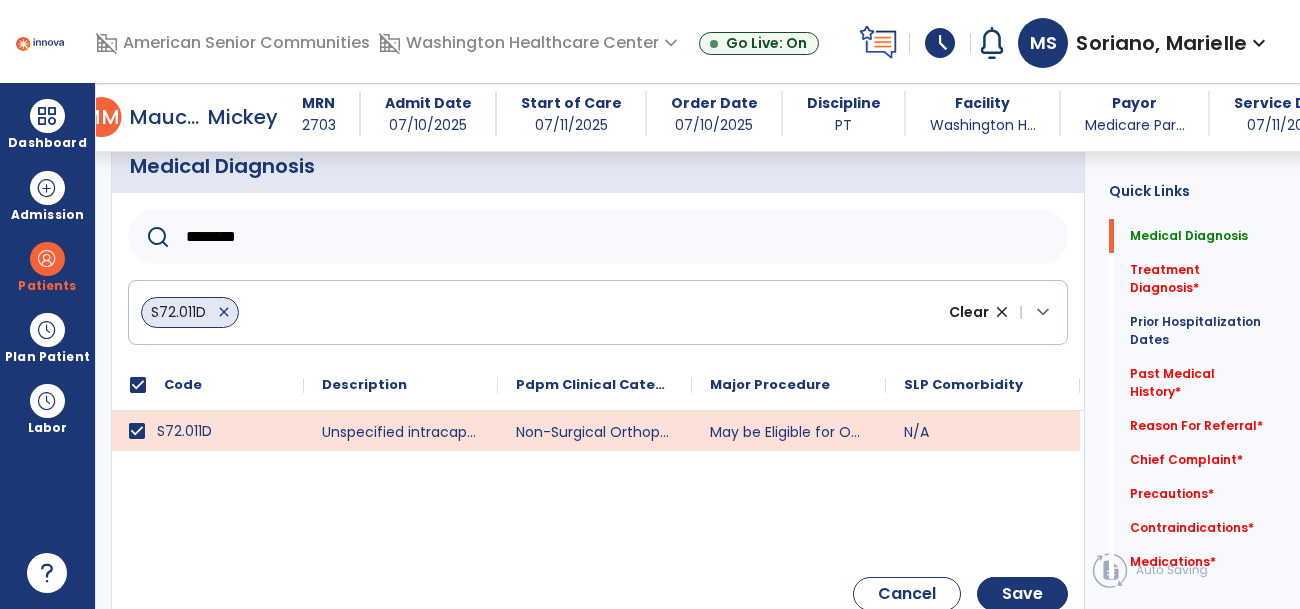 scroll, scrollTop: 199, scrollLeft: 0, axis: vertical 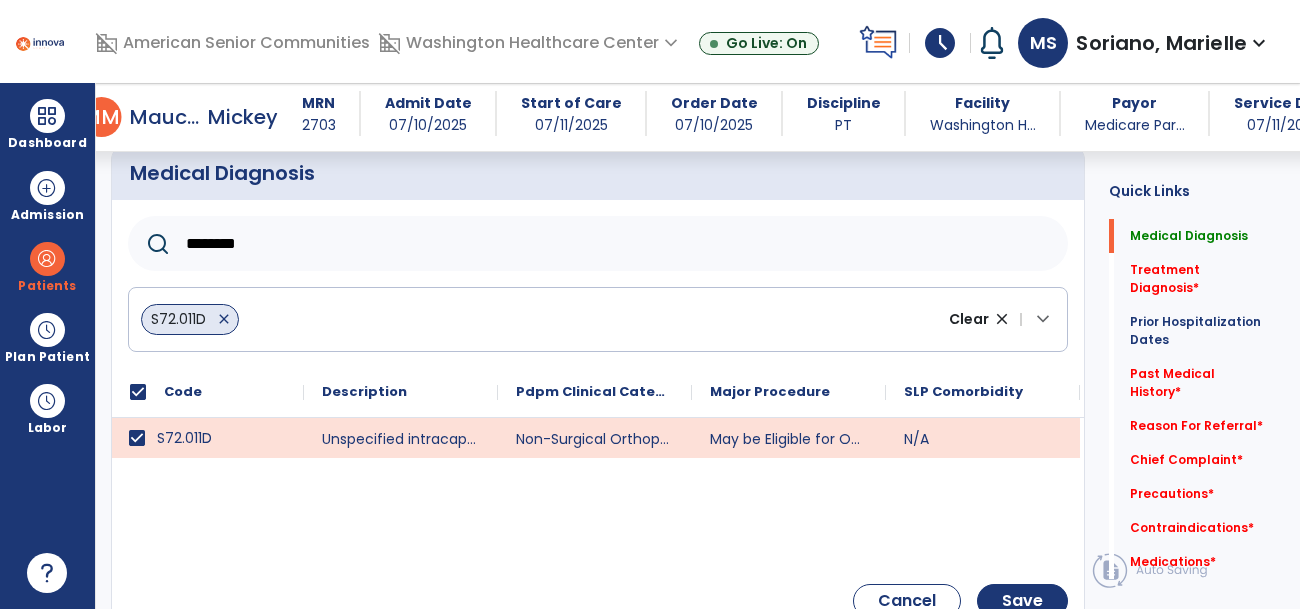 click on "********" 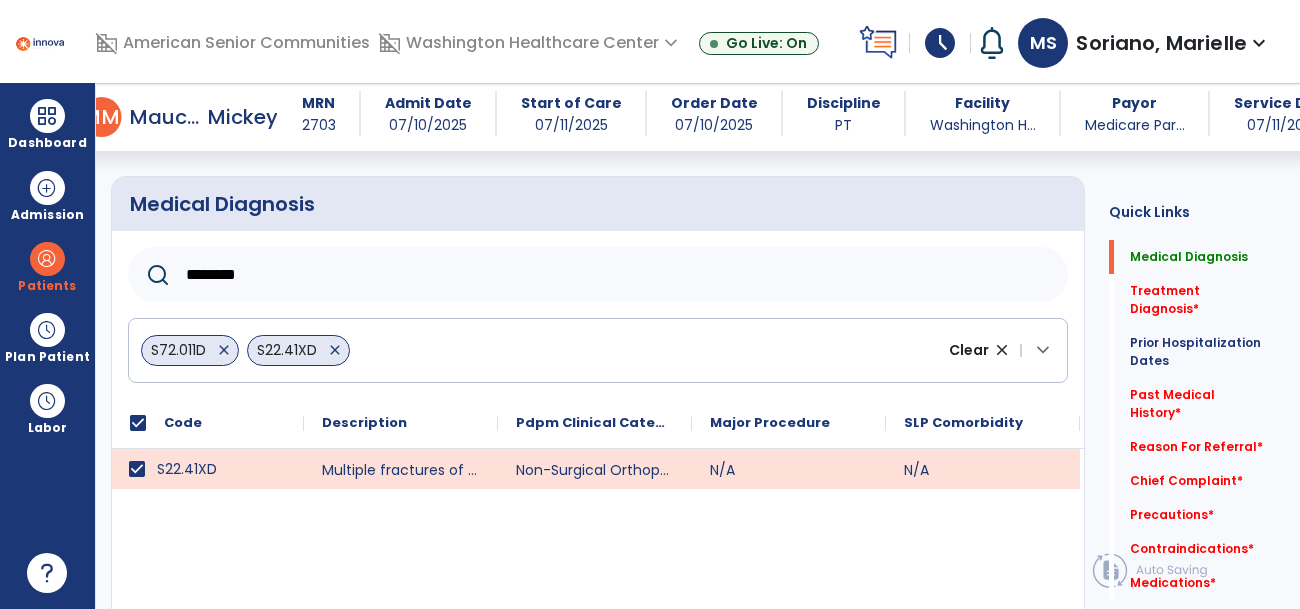 scroll, scrollTop: 163, scrollLeft: 0, axis: vertical 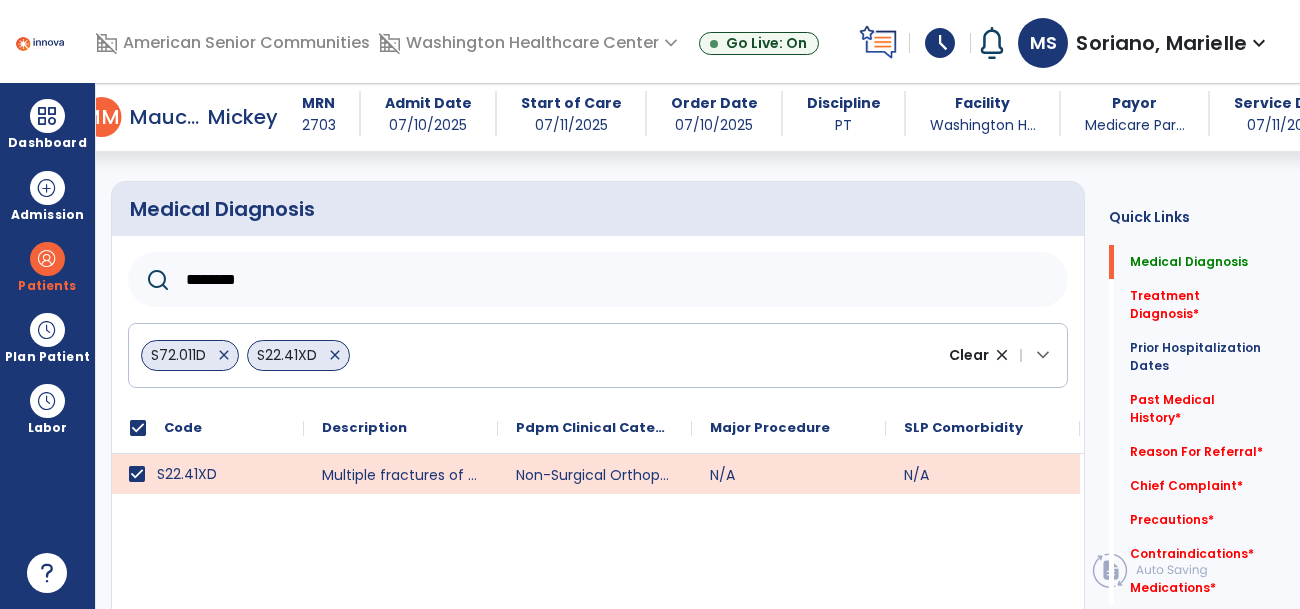 click on "********" 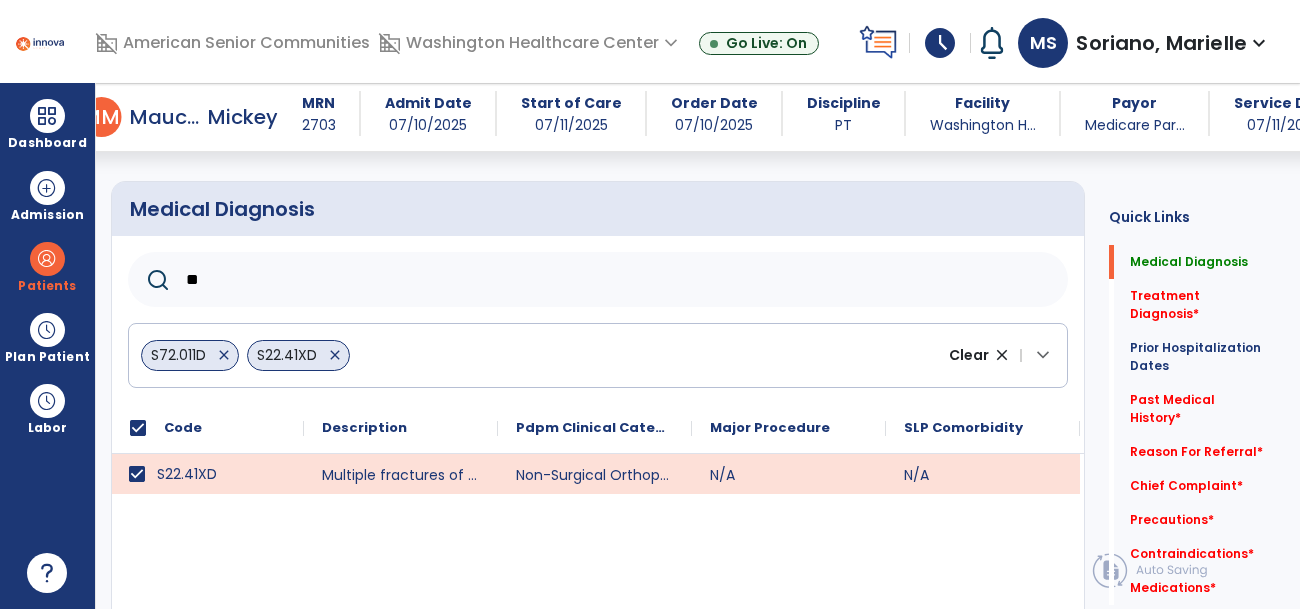 type on "*" 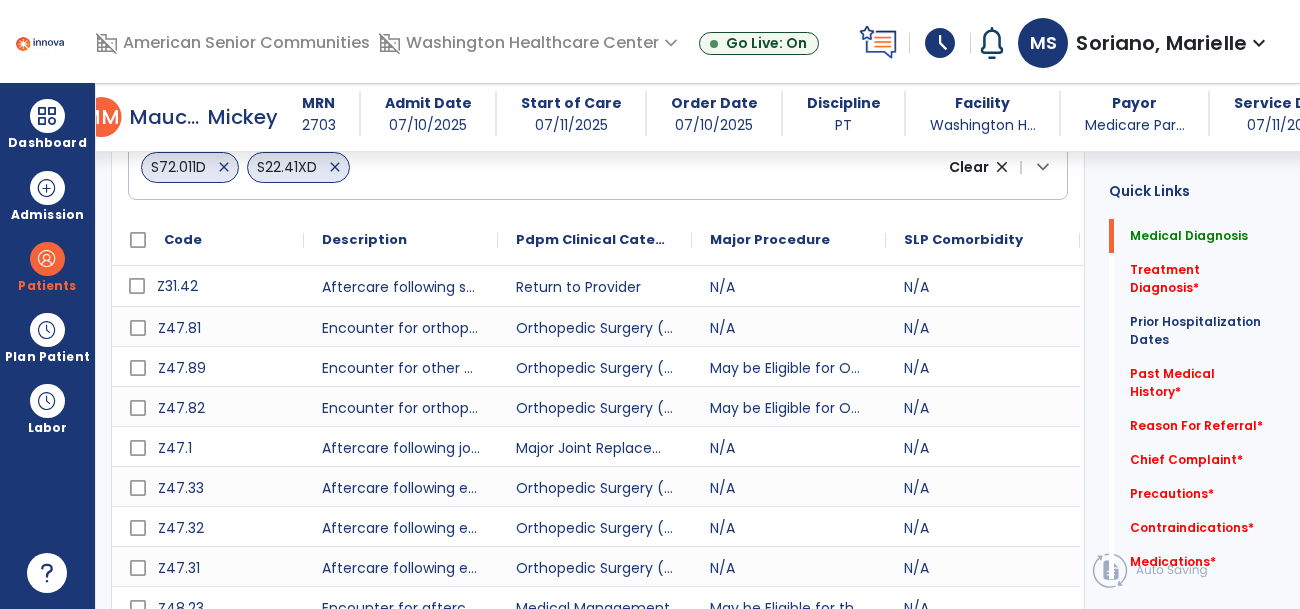 scroll, scrollTop: 331, scrollLeft: 0, axis: vertical 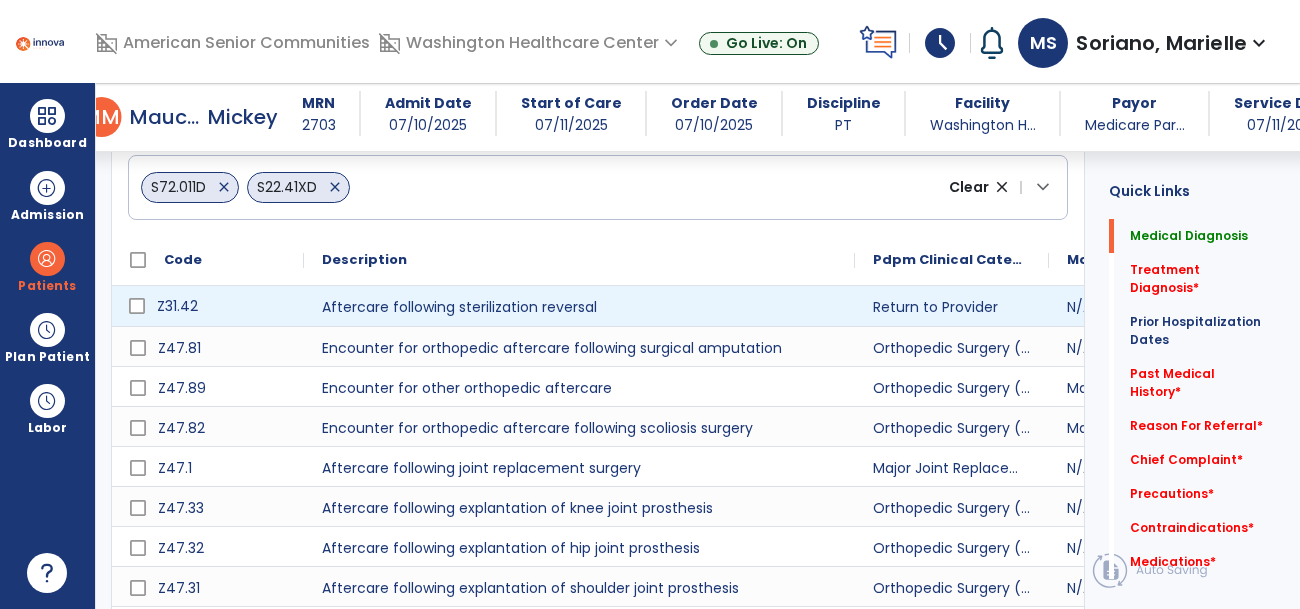 drag, startPoint x: 497, startPoint y: 237, endPoint x: 855, endPoint y: 270, distance: 359.51773 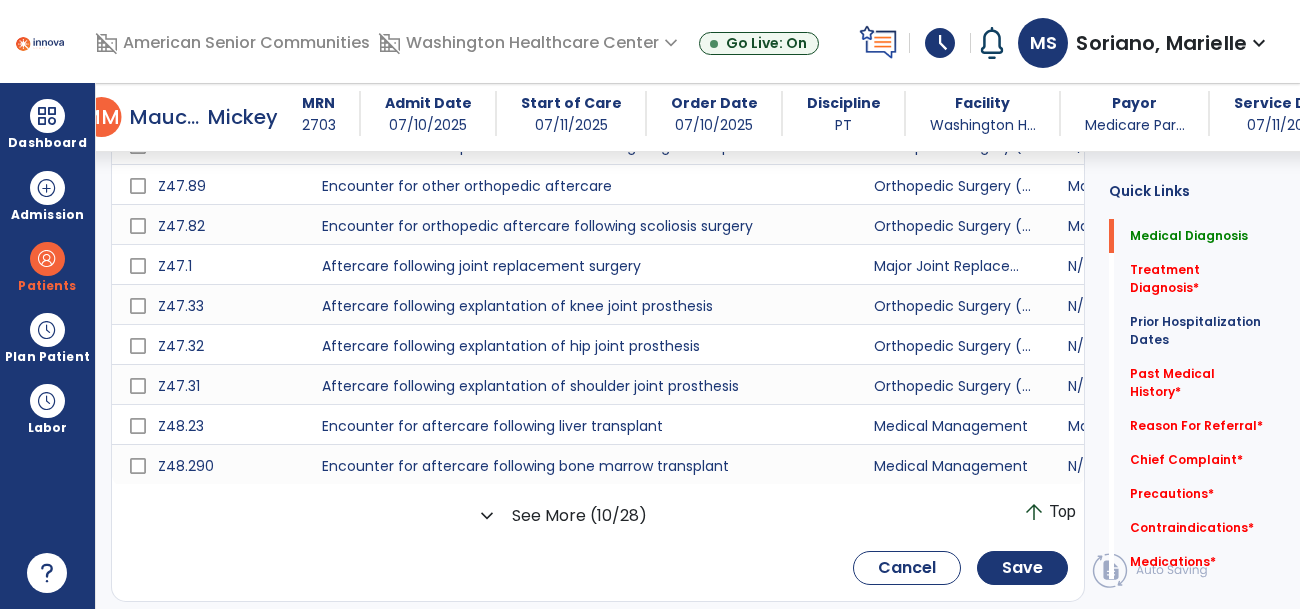 scroll, scrollTop: 571, scrollLeft: 0, axis: vertical 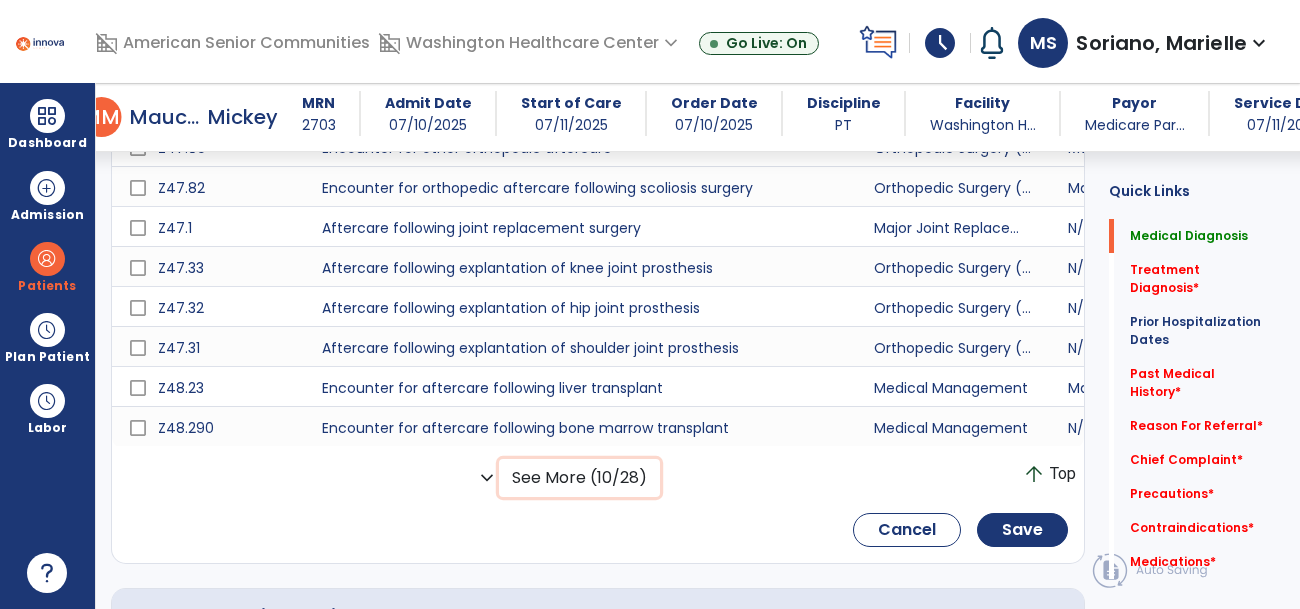 click on "See More (10/28)" 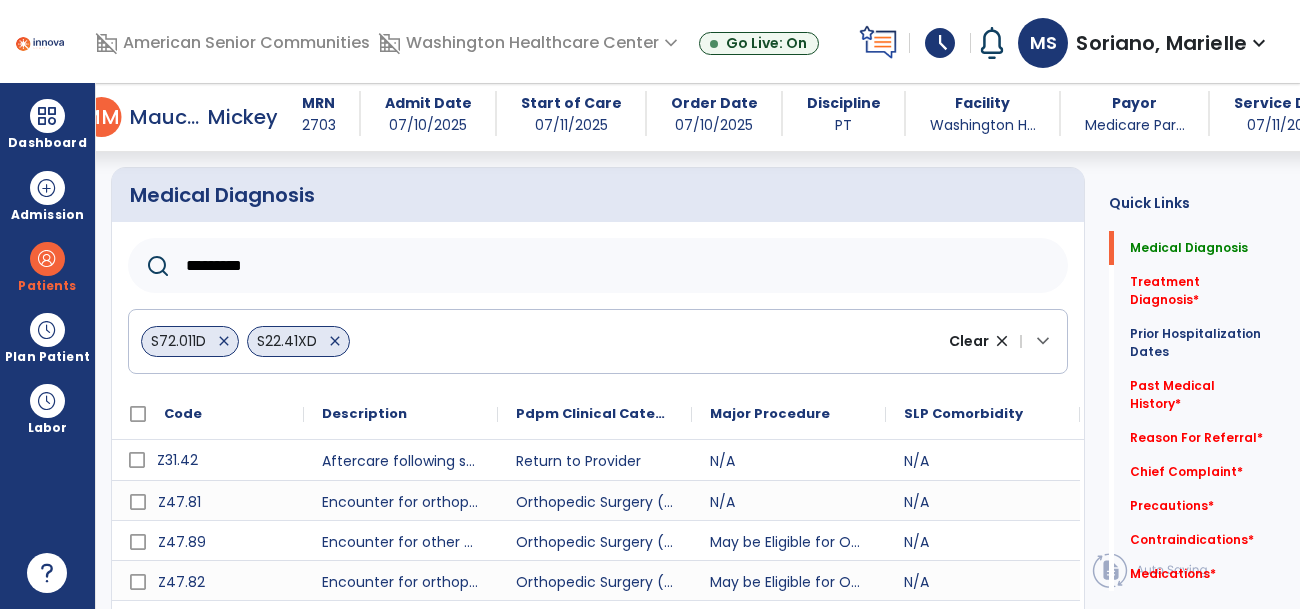 scroll, scrollTop: 182, scrollLeft: 0, axis: vertical 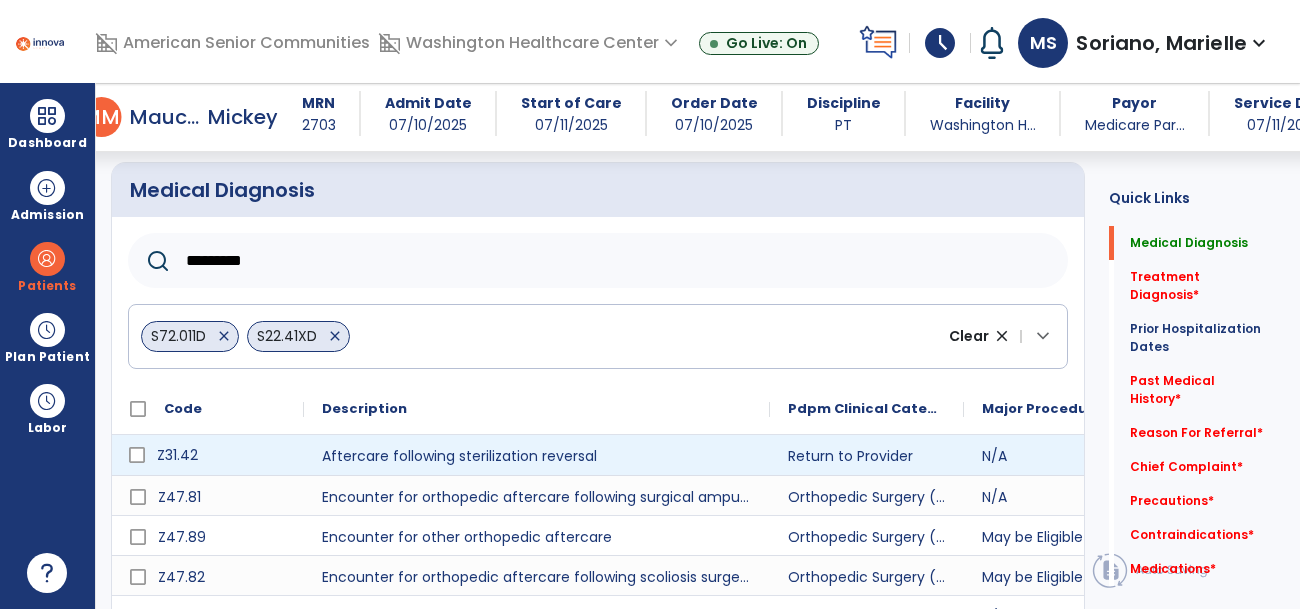 drag, startPoint x: 496, startPoint y: 392, endPoint x: 768, endPoint y: 434, distance: 275.22354 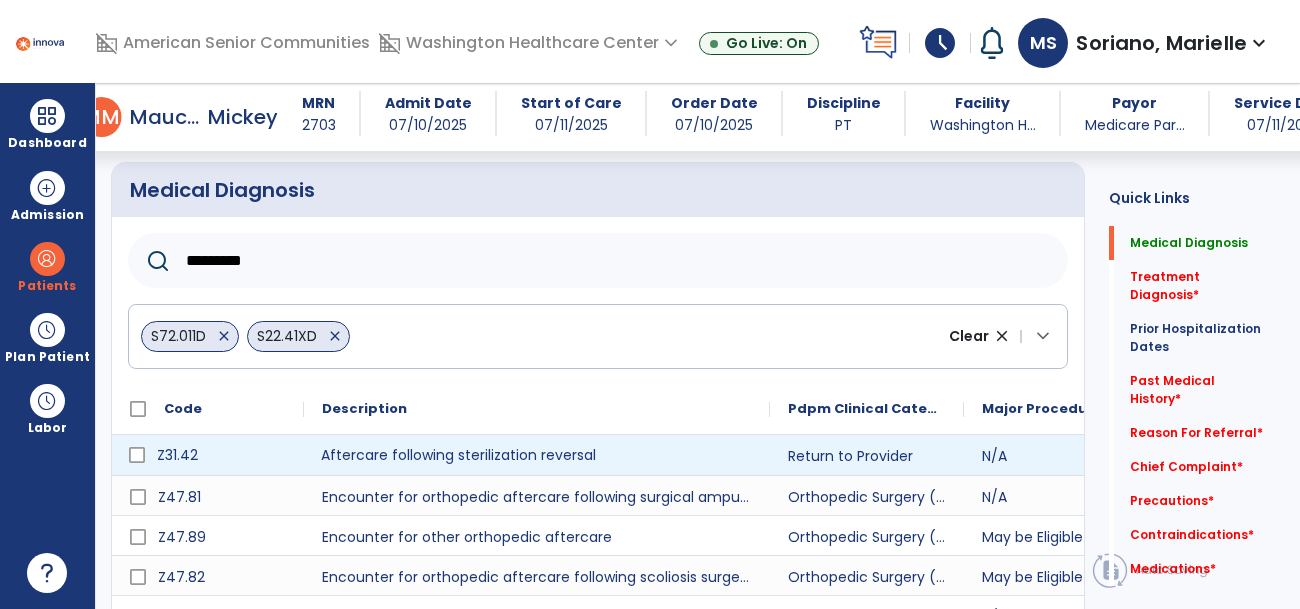 click on "Aftercare following sterilization reversal" 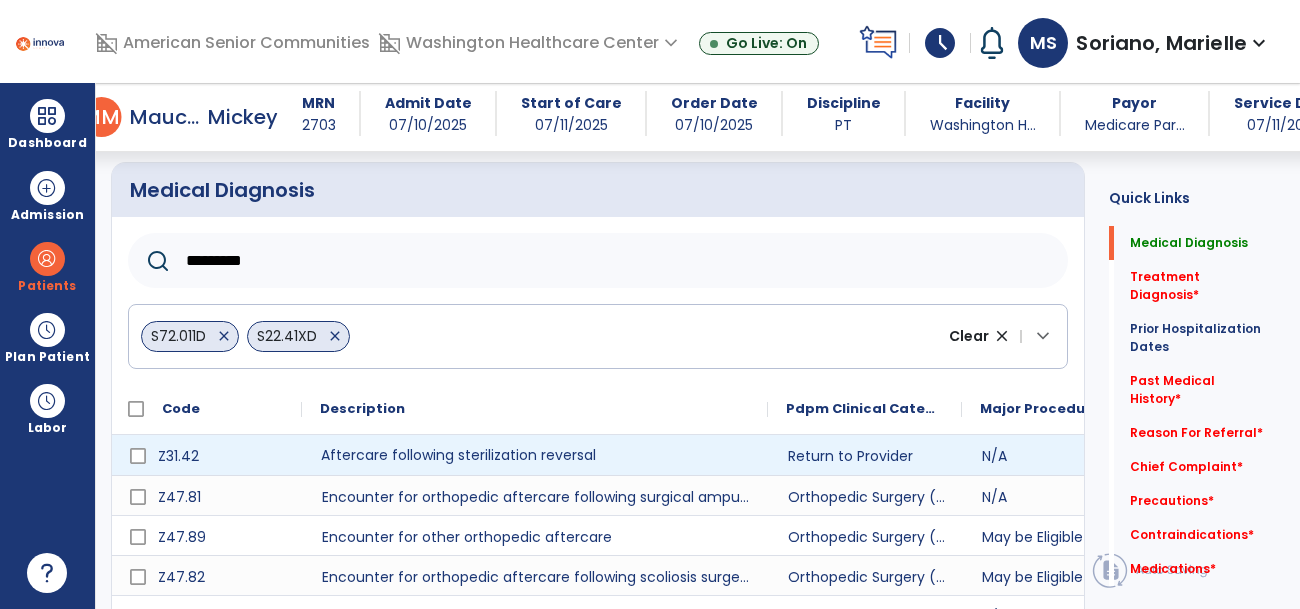 scroll, scrollTop: 0, scrollLeft: 1, axis: horizontal 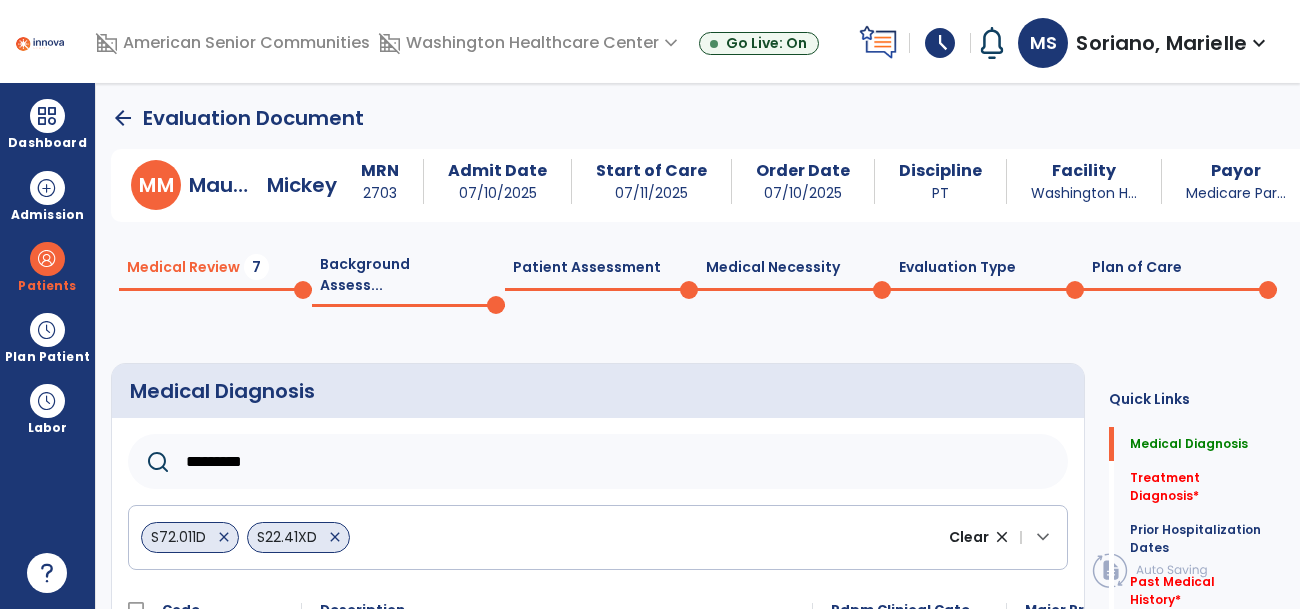 click on "*********" 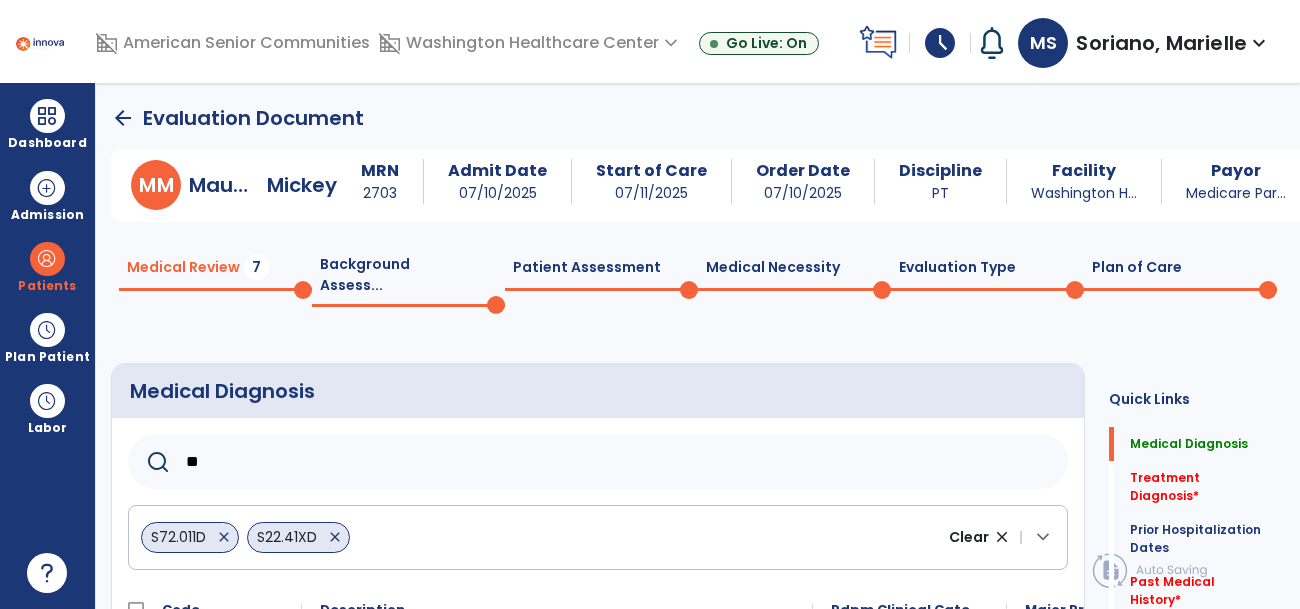 type on "*" 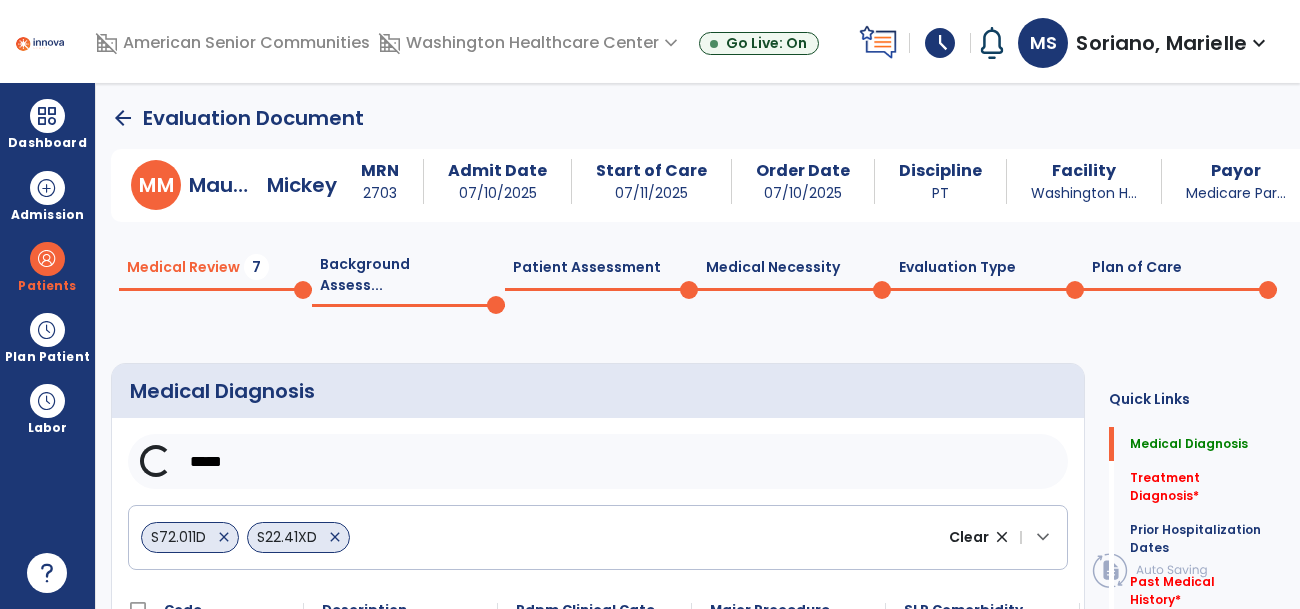 scroll, scrollTop: 0, scrollLeft: 0, axis: both 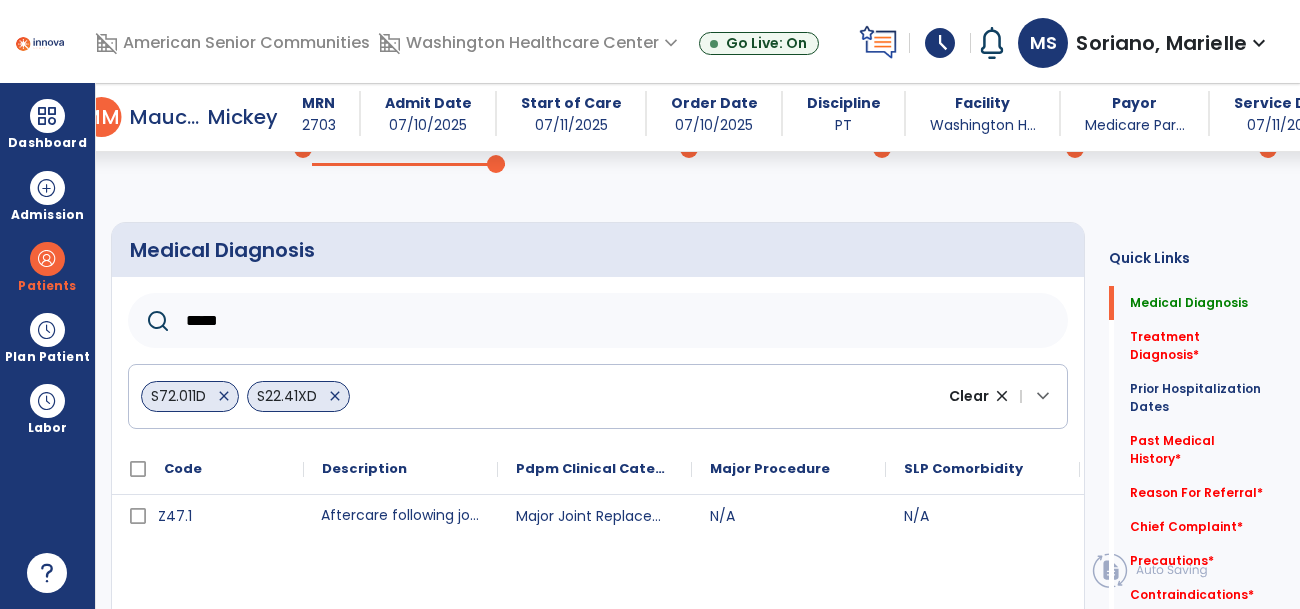 type on "*****" 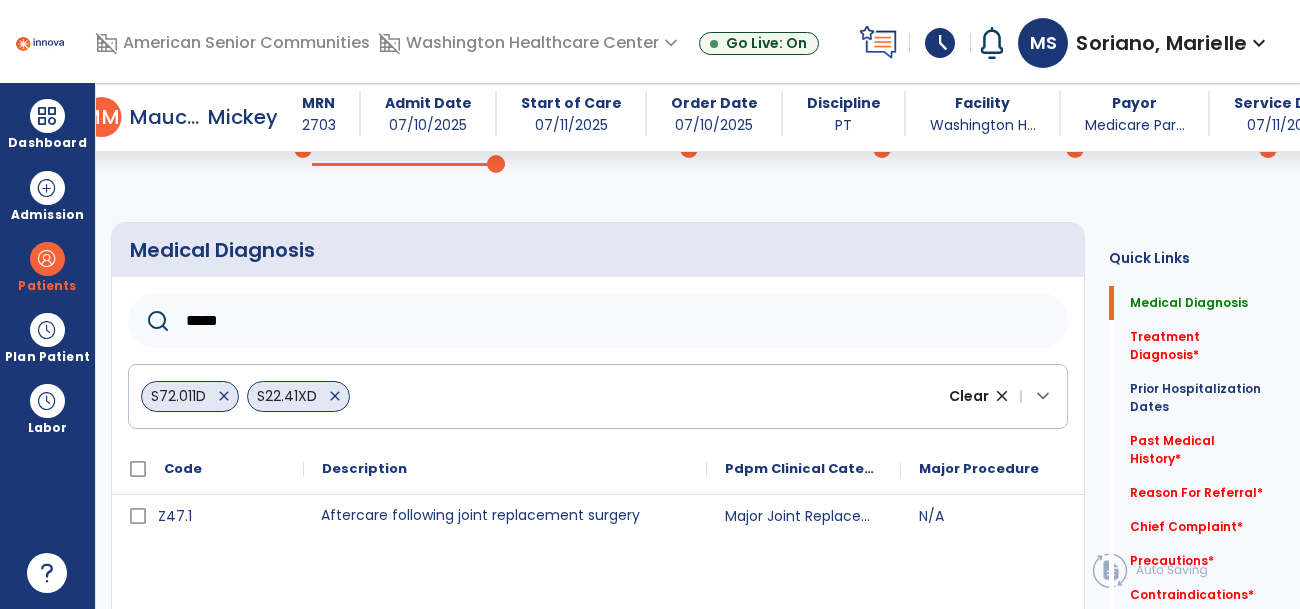 drag, startPoint x: 497, startPoint y: 444, endPoint x: 707, endPoint y: 442, distance: 210.00952 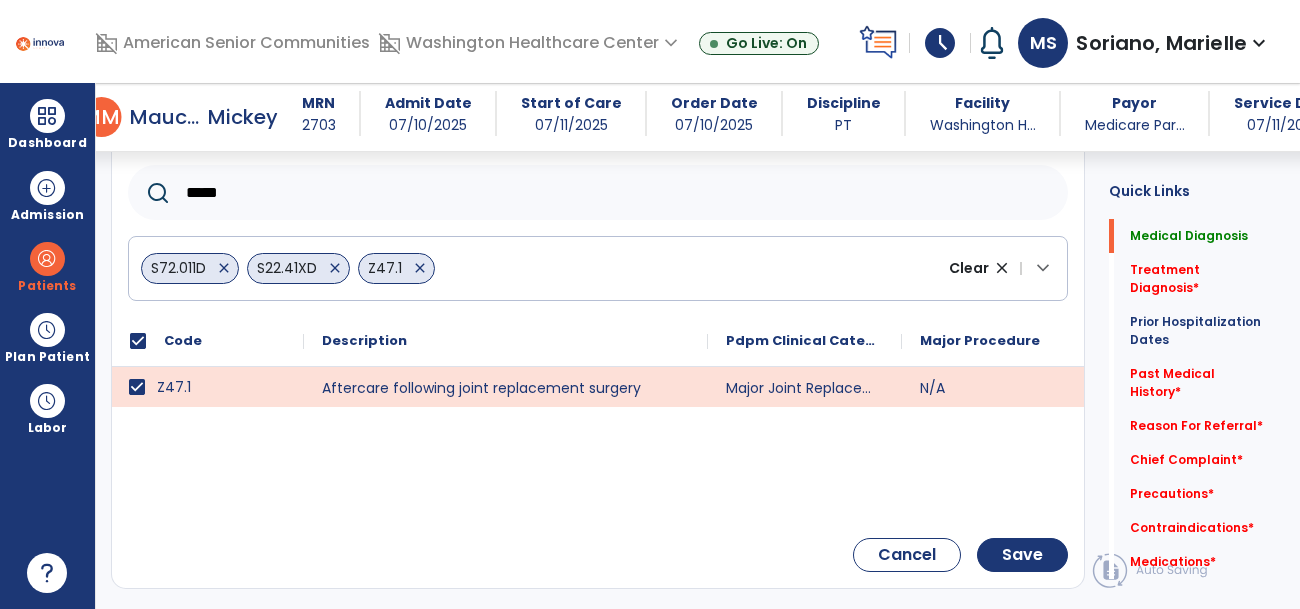 scroll, scrollTop: 286, scrollLeft: 0, axis: vertical 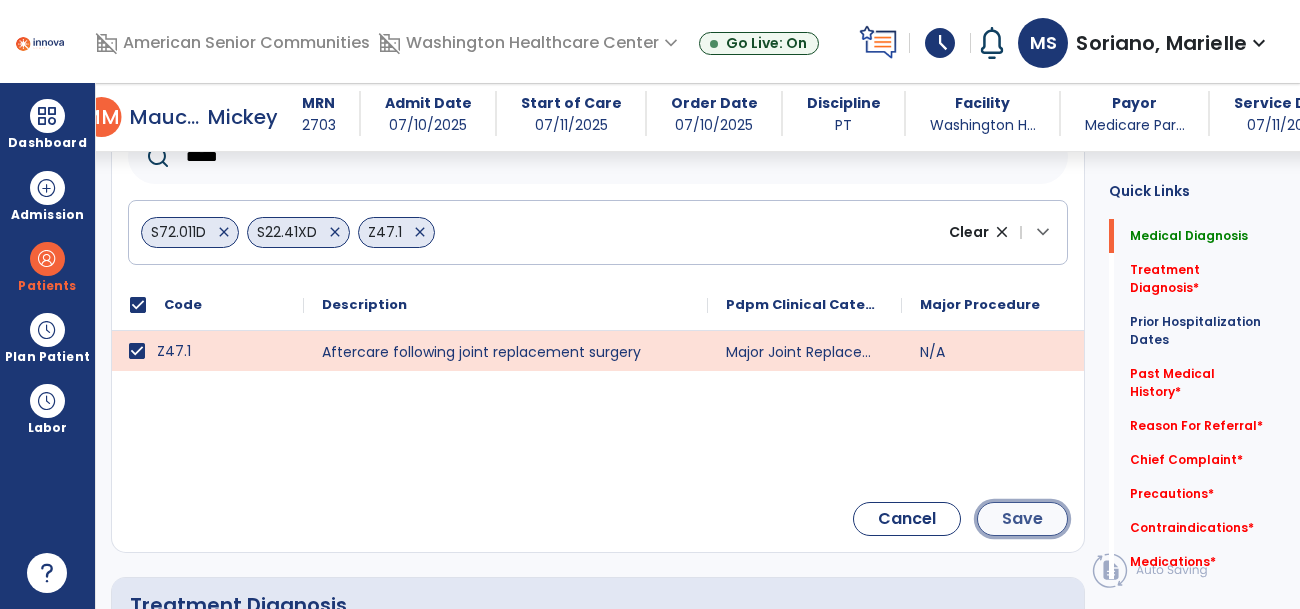 click on "Save" 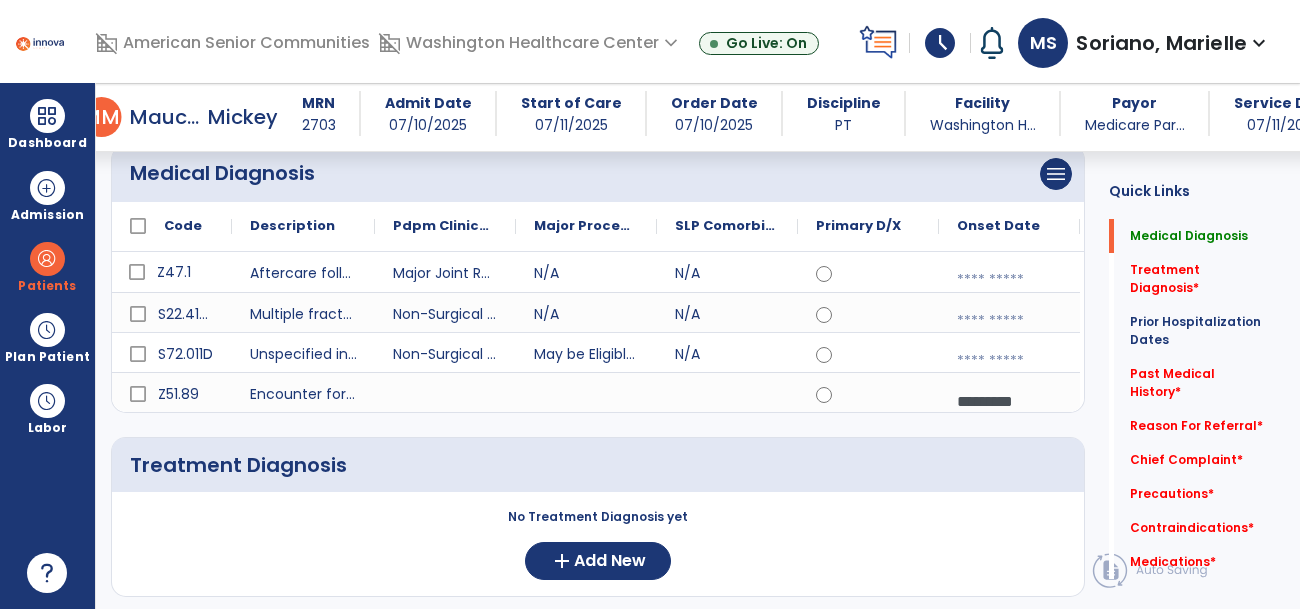 scroll, scrollTop: 196, scrollLeft: 0, axis: vertical 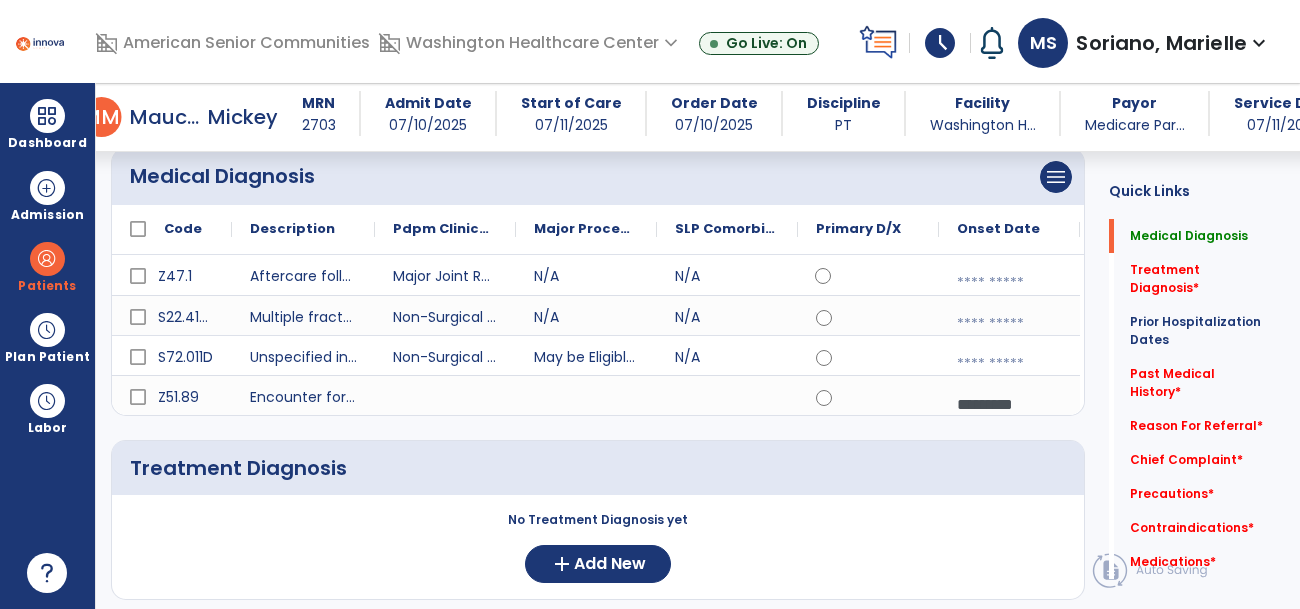click at bounding box center [1009, 283] 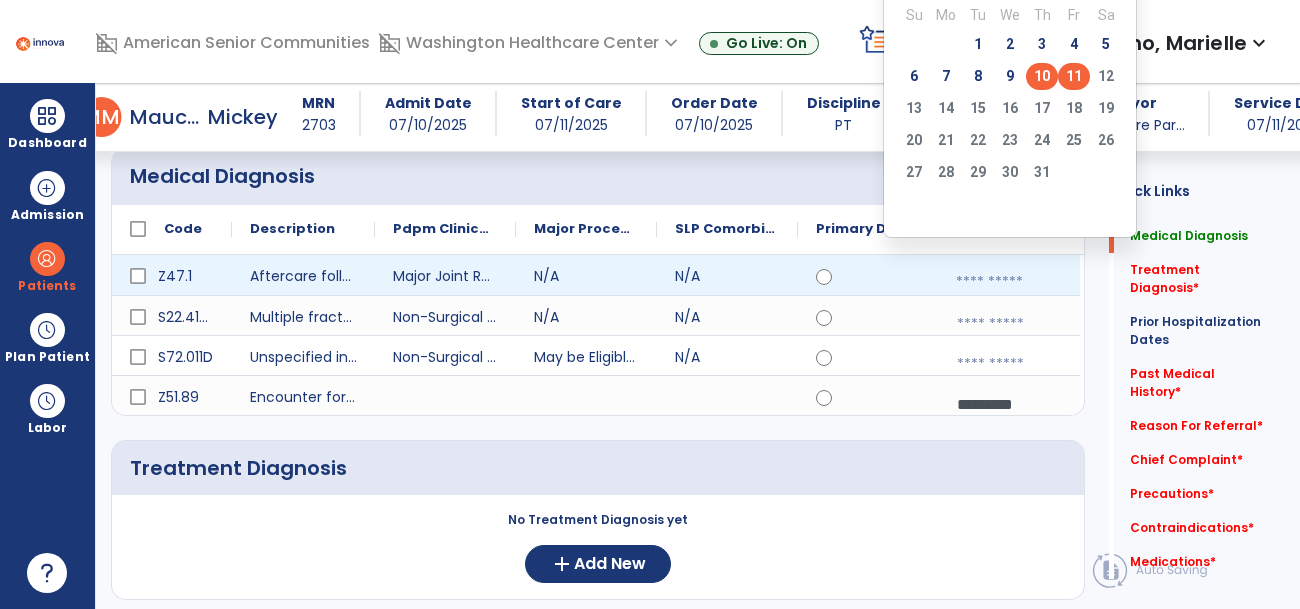 click on "10" 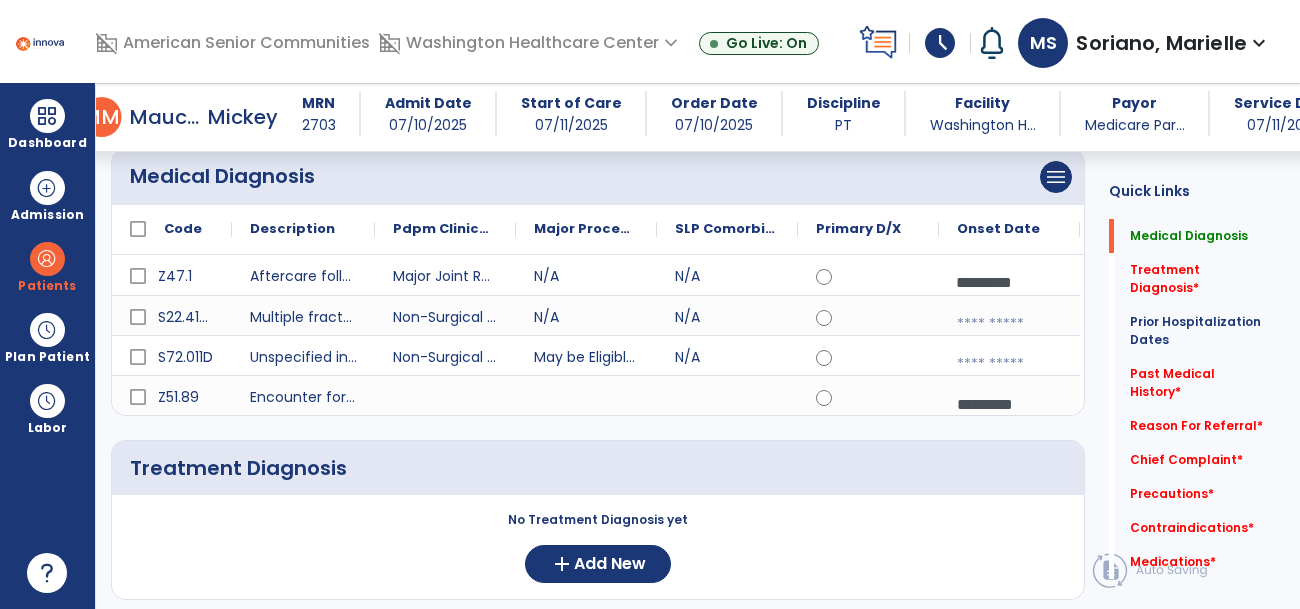 click at bounding box center (1009, 324) 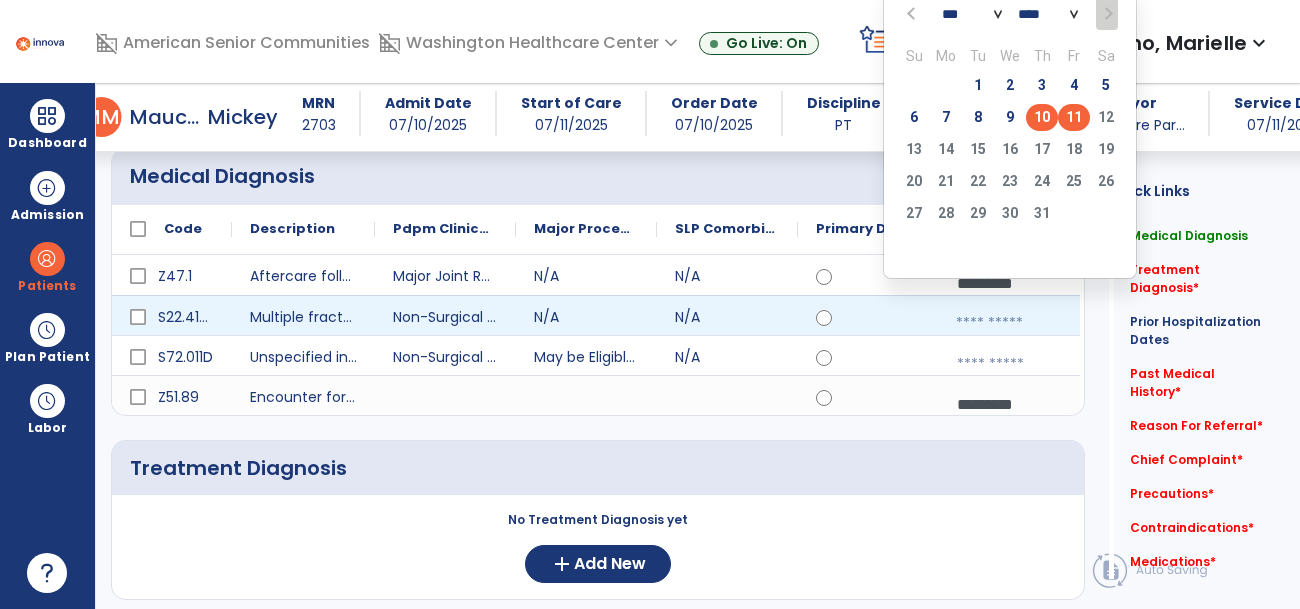 click on "10" 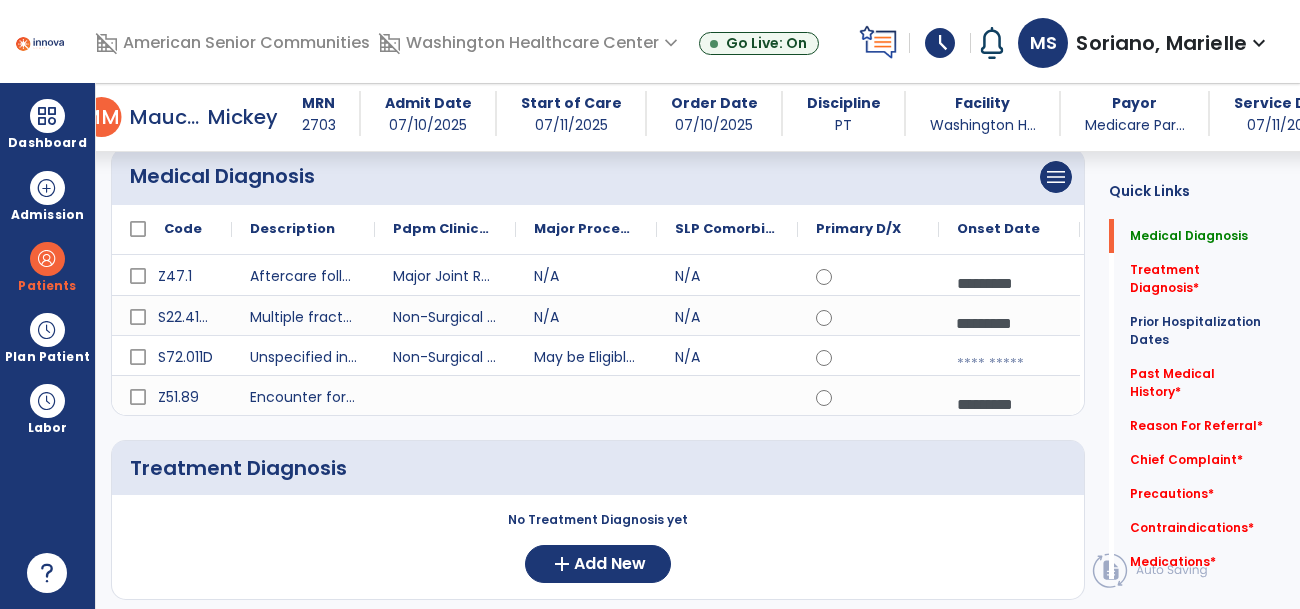 click at bounding box center (1009, 283) 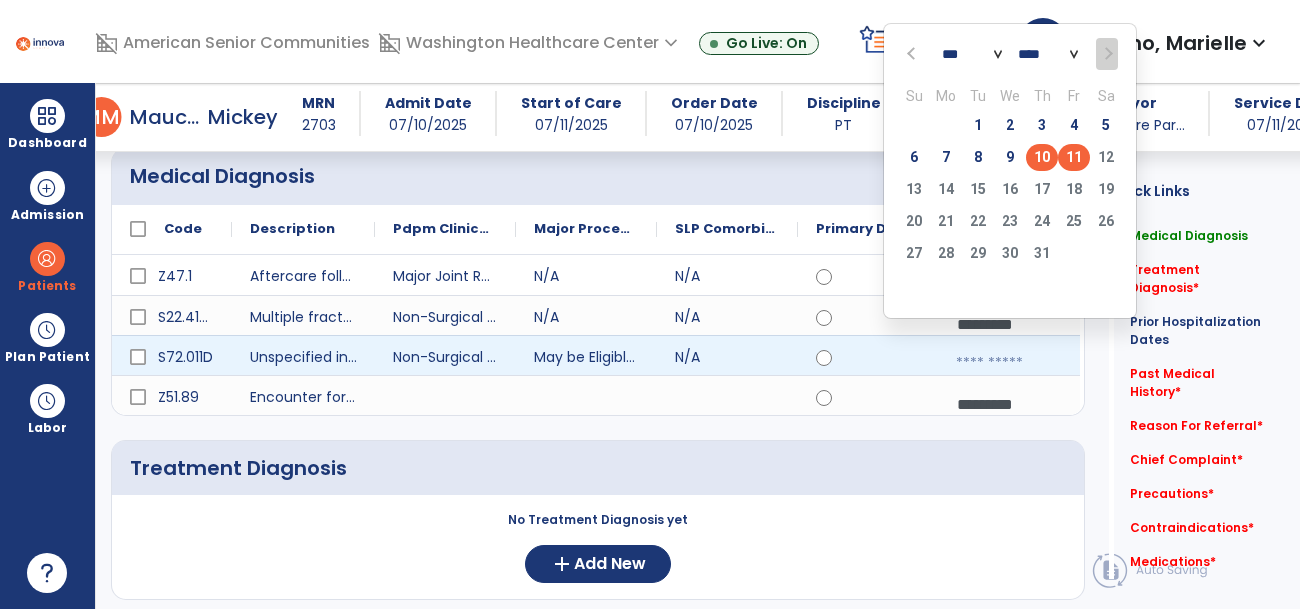 click on "10" 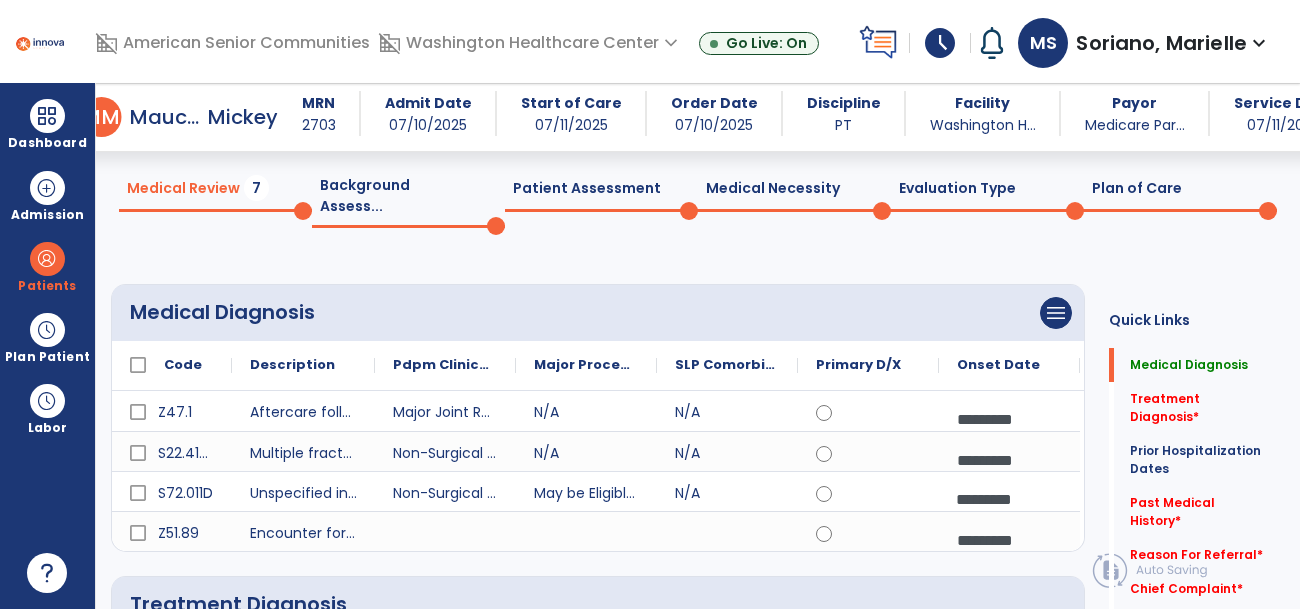 scroll, scrollTop: 63, scrollLeft: 0, axis: vertical 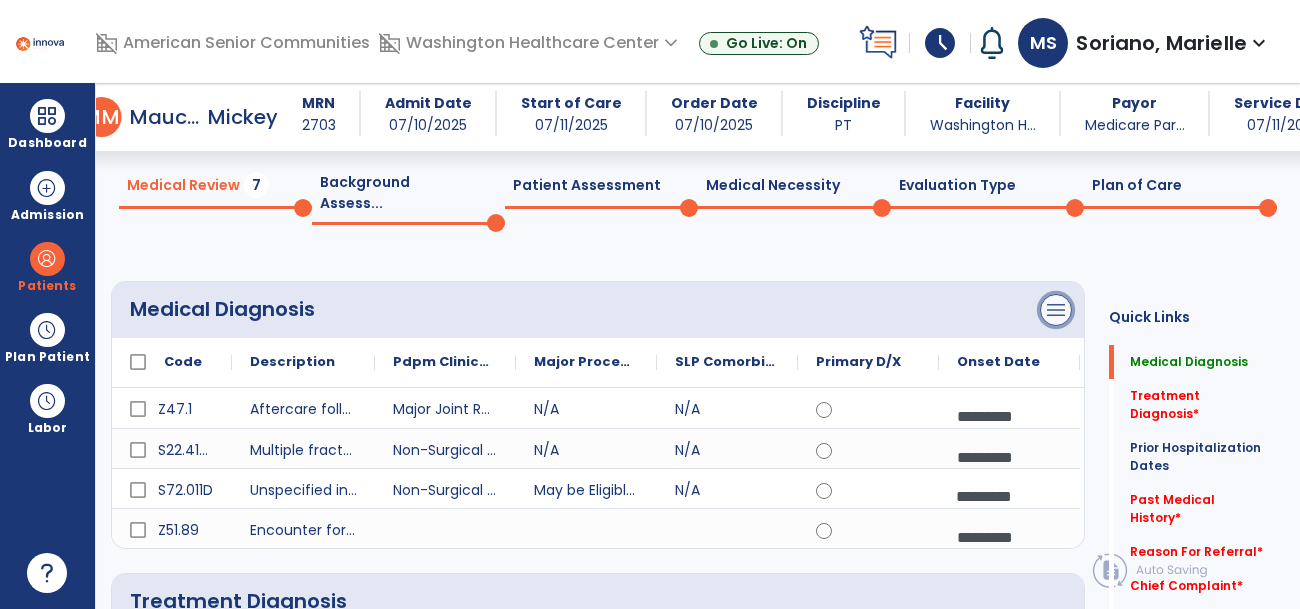 click on "menu" at bounding box center (1056, 310) 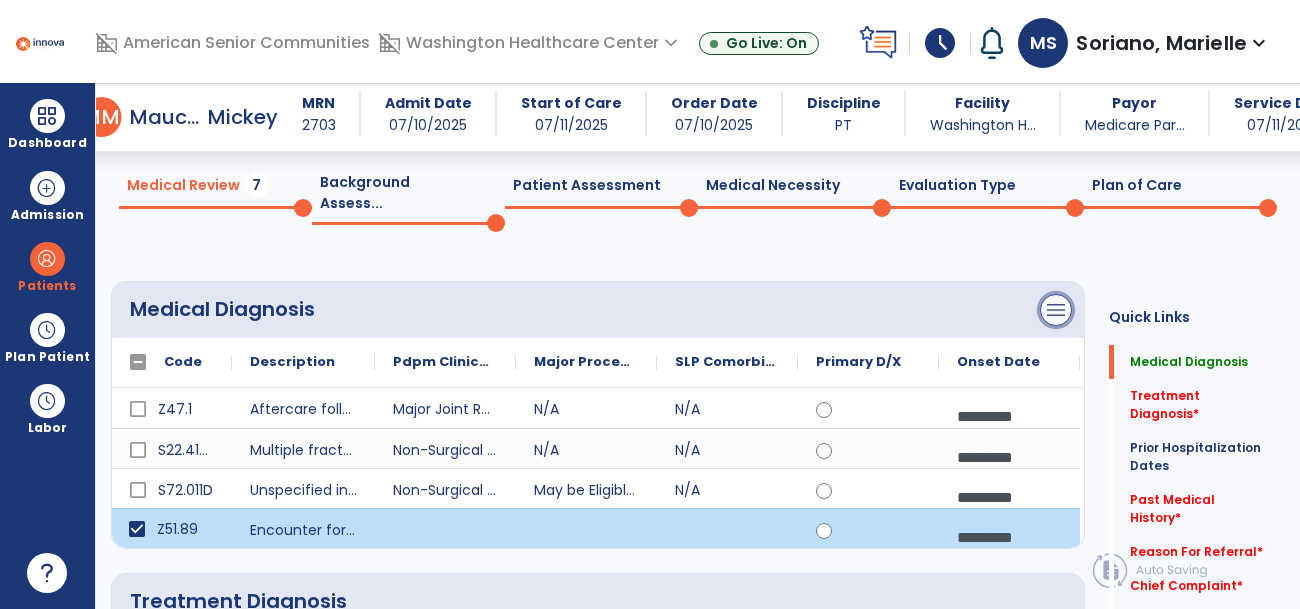 click on "menu" at bounding box center [1056, 310] 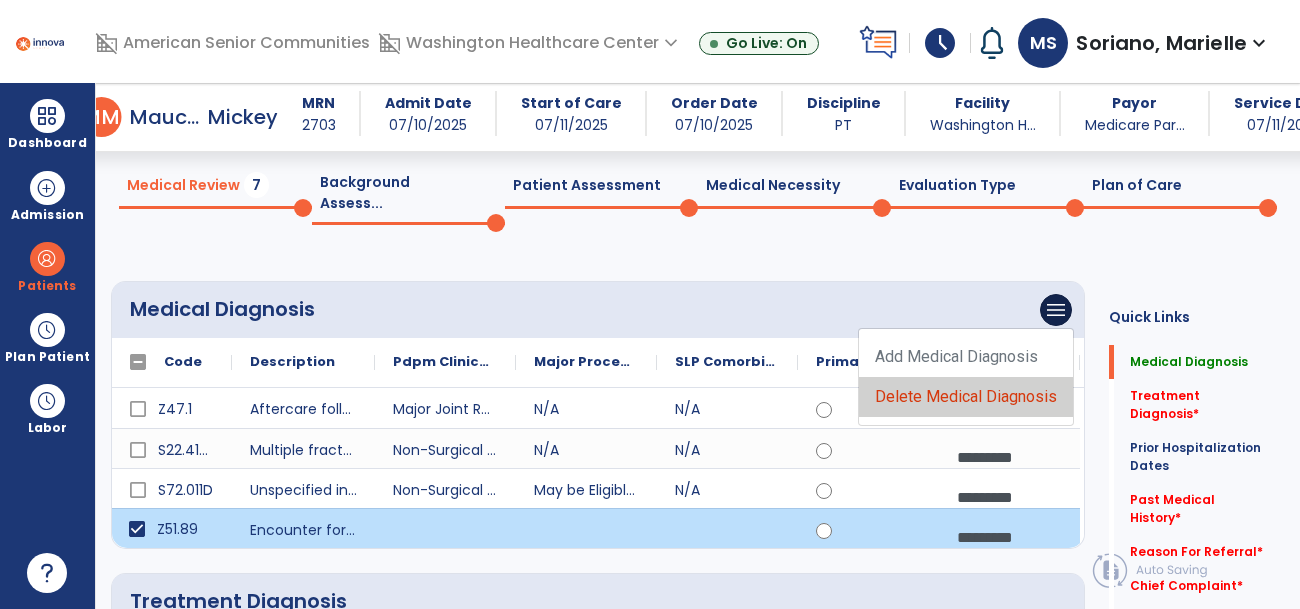 click on "Delete Medical Diagnosis" 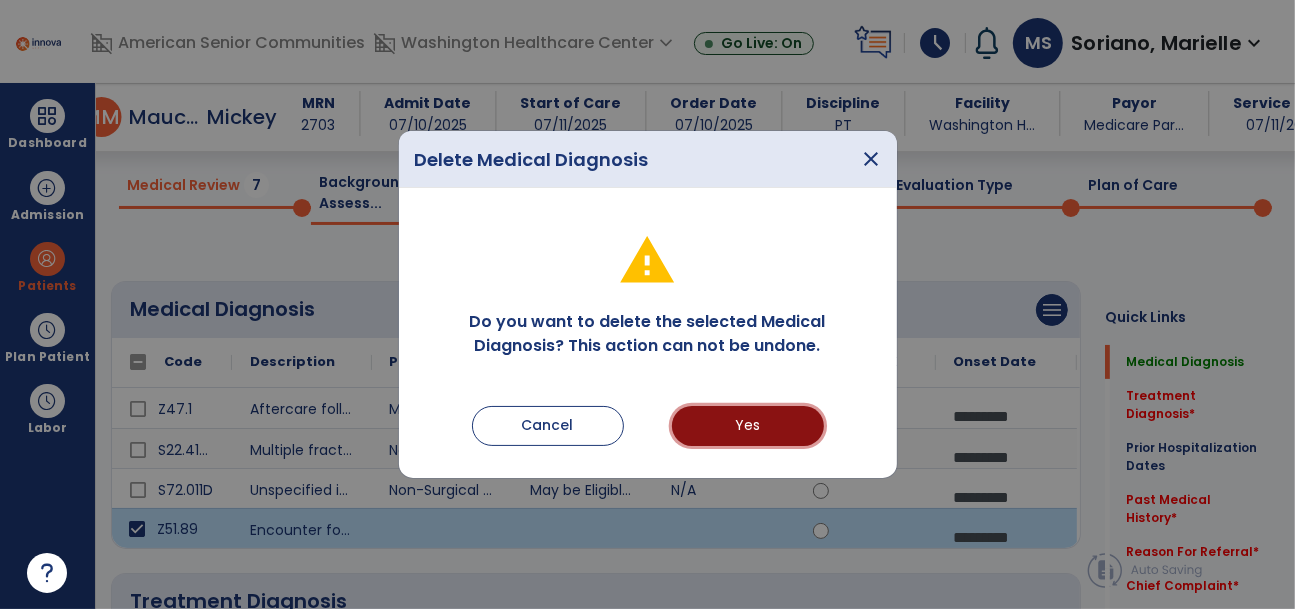 click on "Yes" at bounding box center [748, 426] 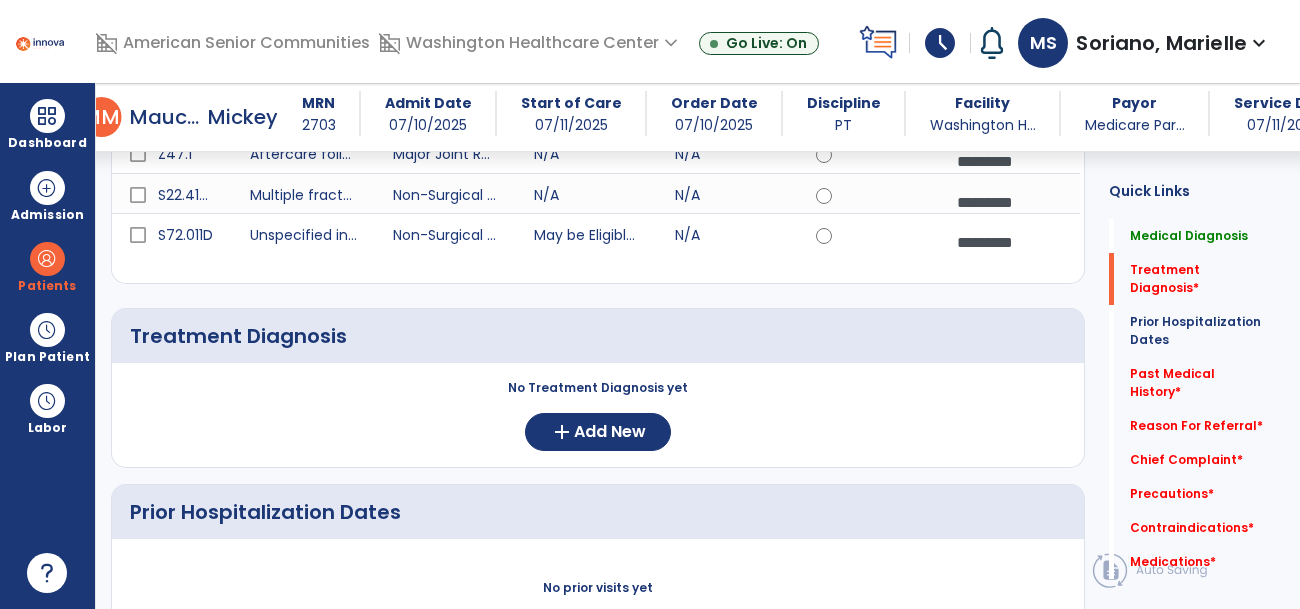 scroll, scrollTop: 321, scrollLeft: 0, axis: vertical 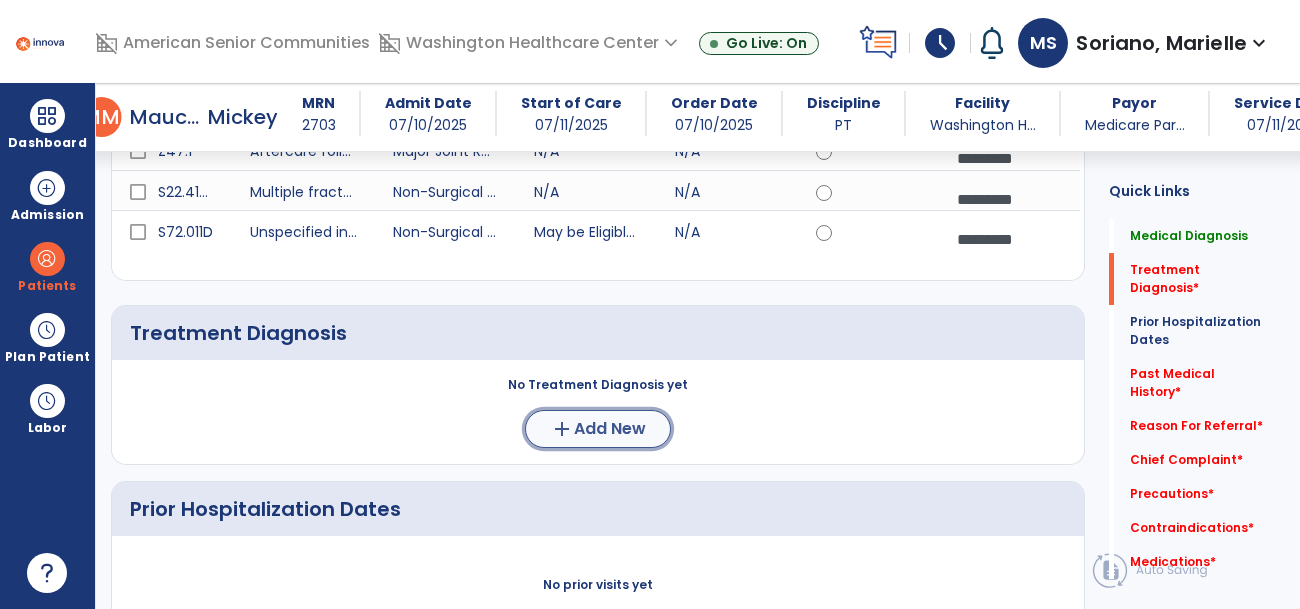 click on "Add New" 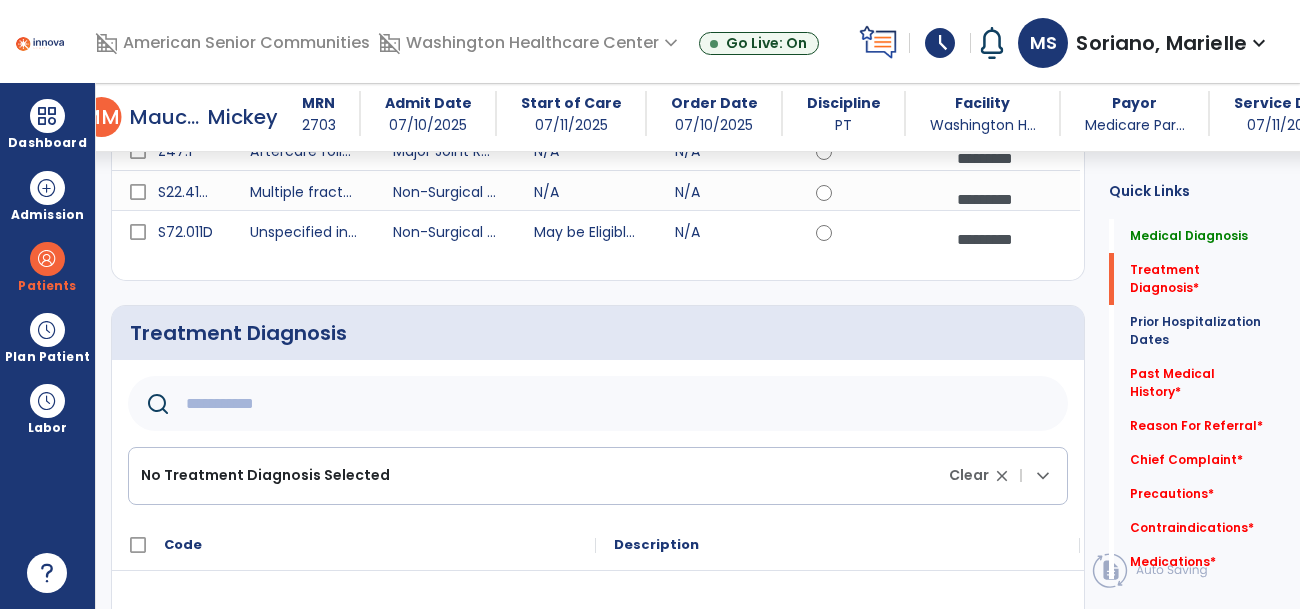 click 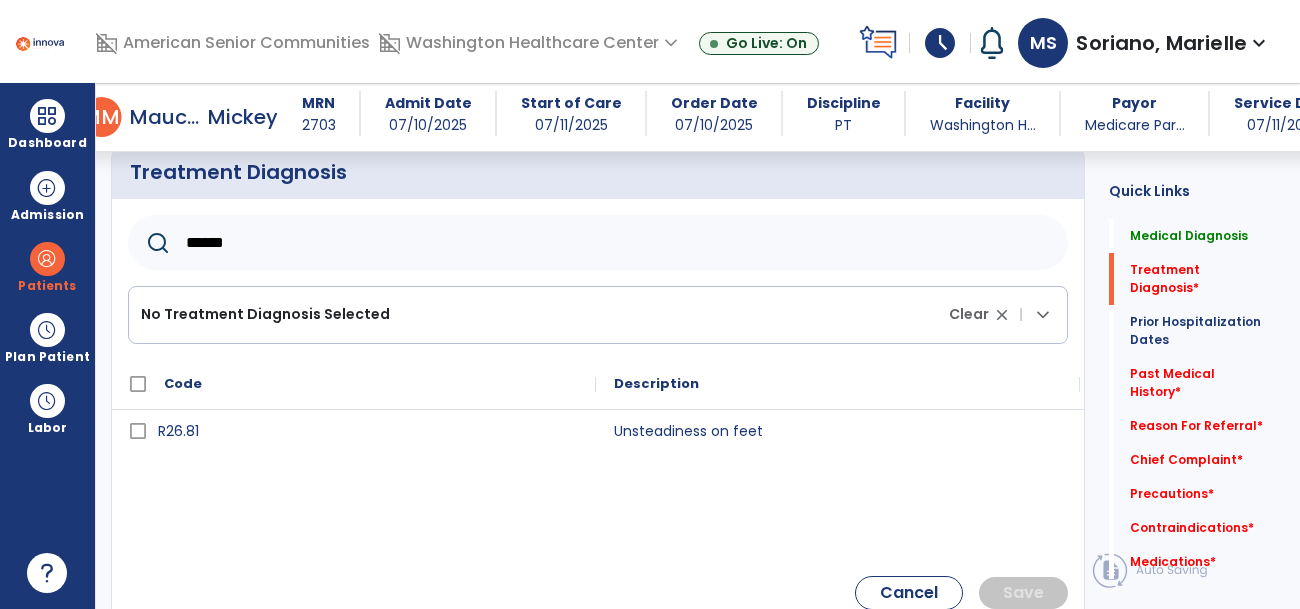 scroll, scrollTop: 480, scrollLeft: 0, axis: vertical 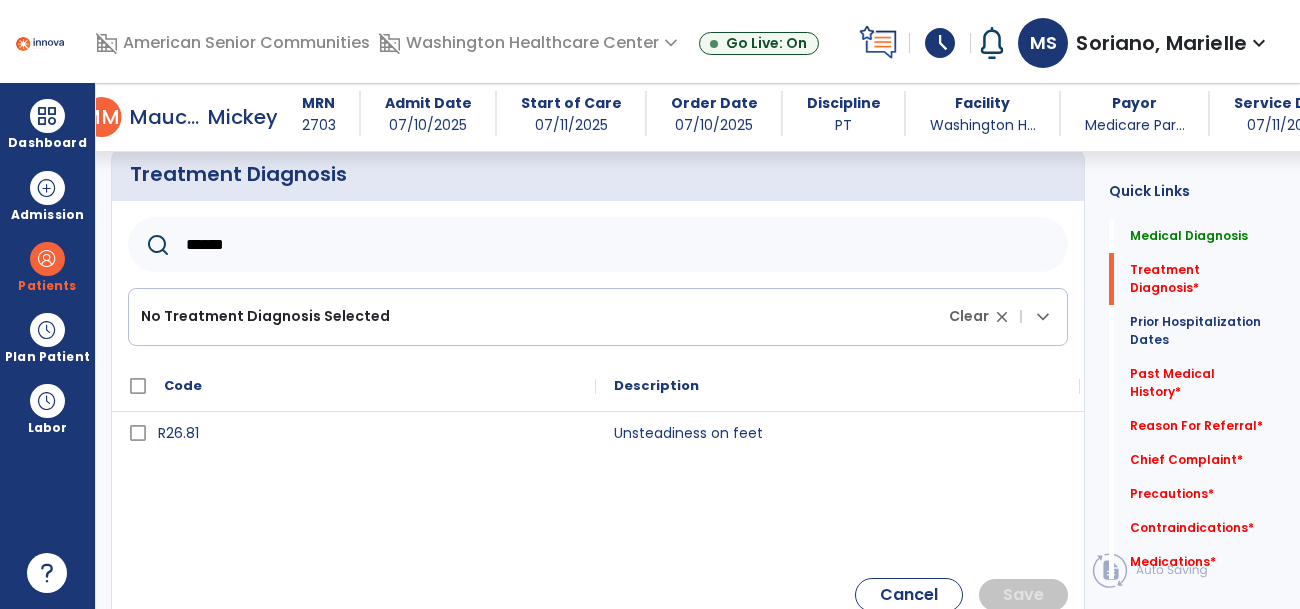 type on "******" 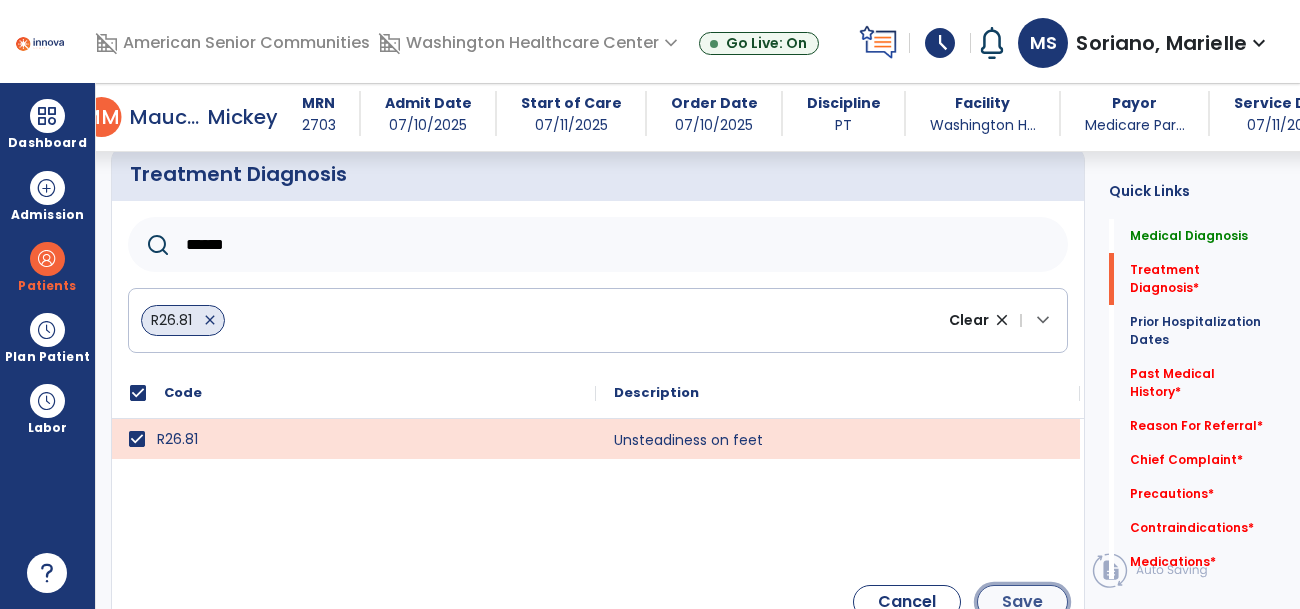 click on "Save" 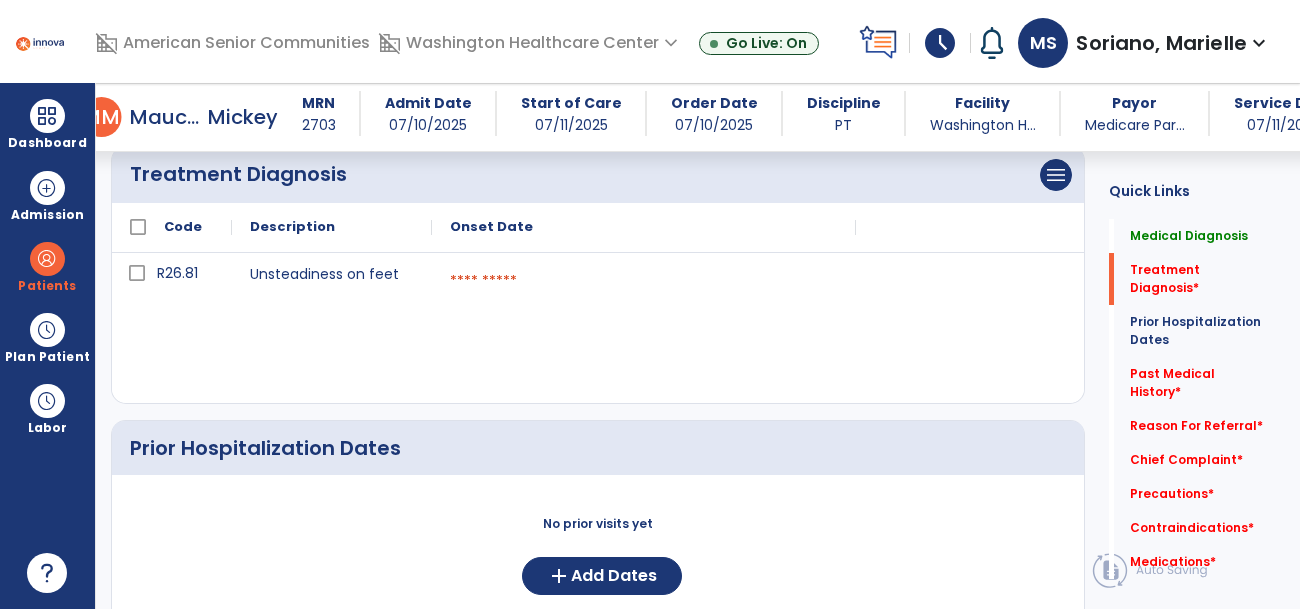 click at bounding box center (644, 281) 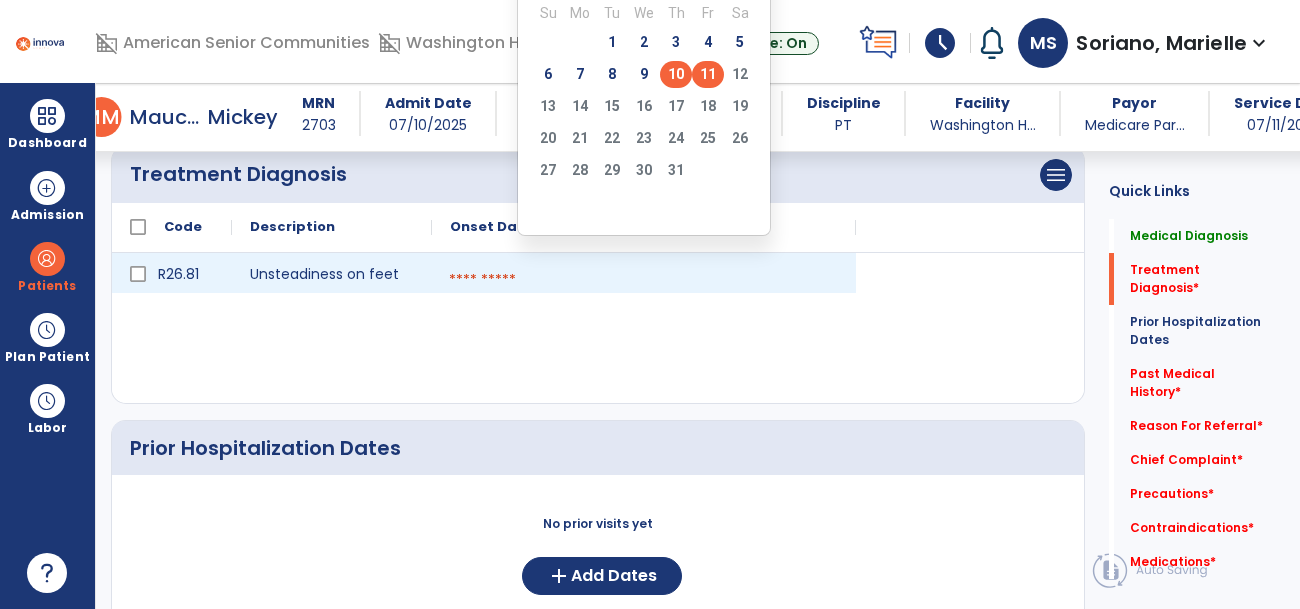 click on "10" 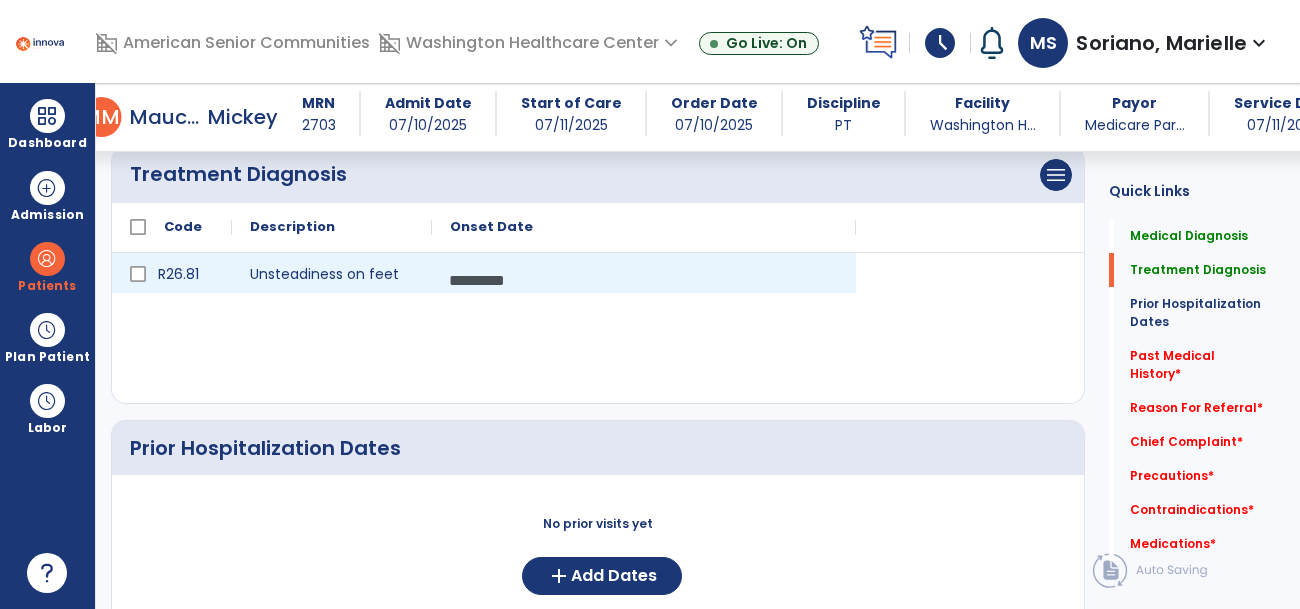click on "*********" at bounding box center (644, 280) 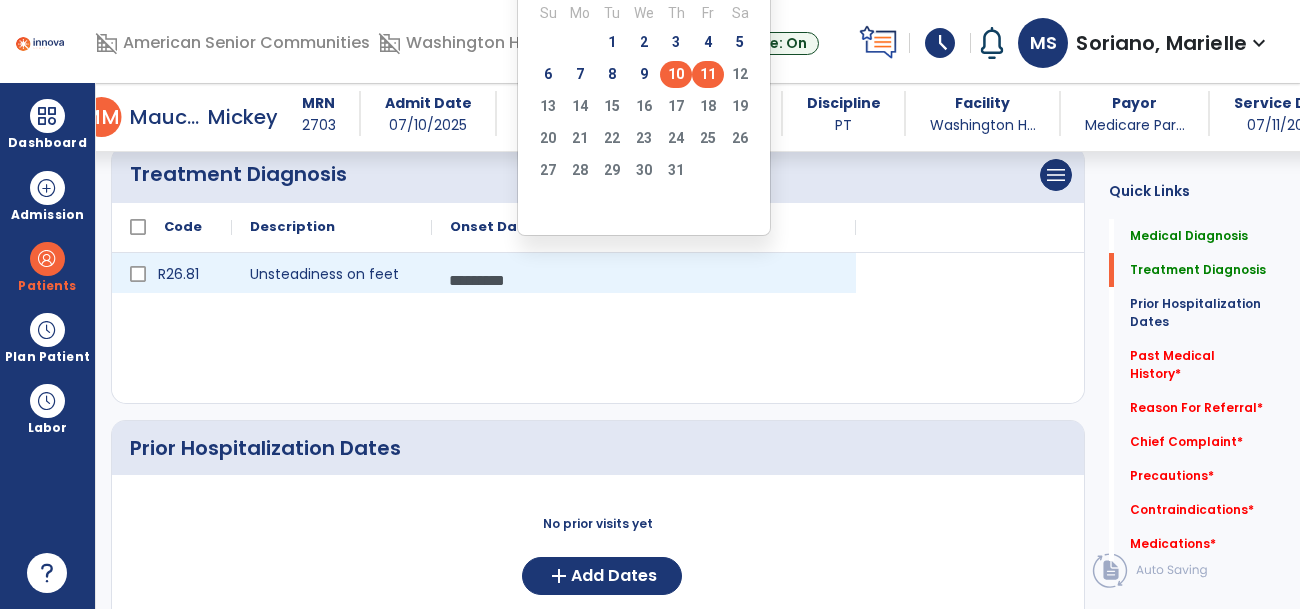 click on "11" 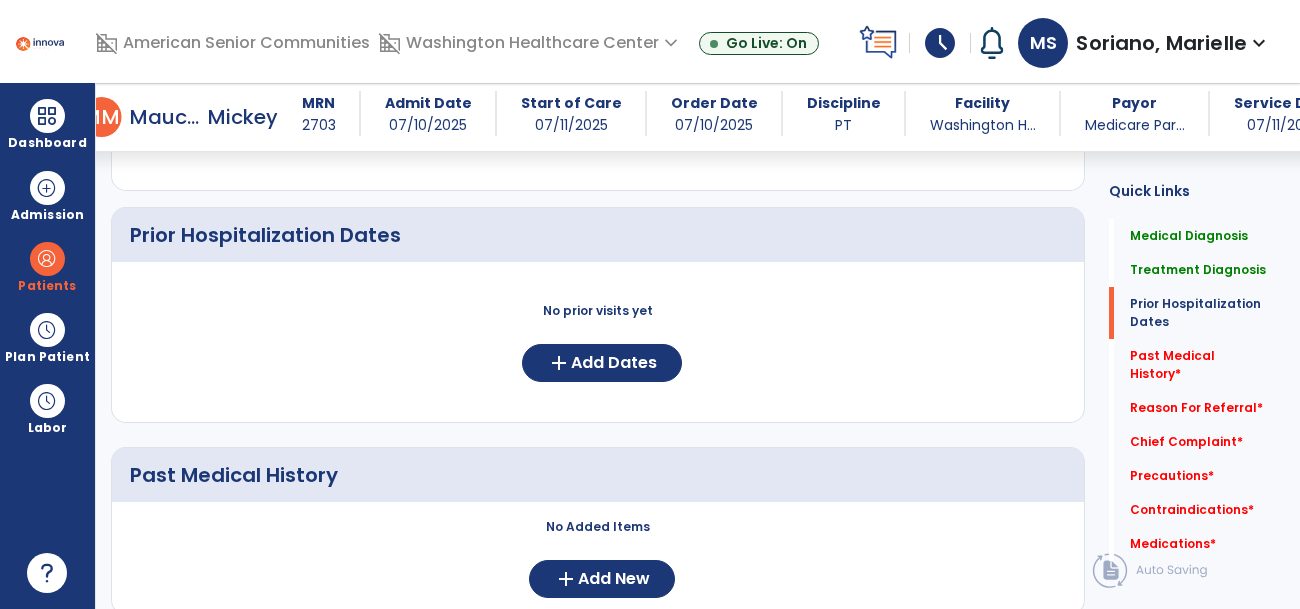 scroll, scrollTop: 694, scrollLeft: 0, axis: vertical 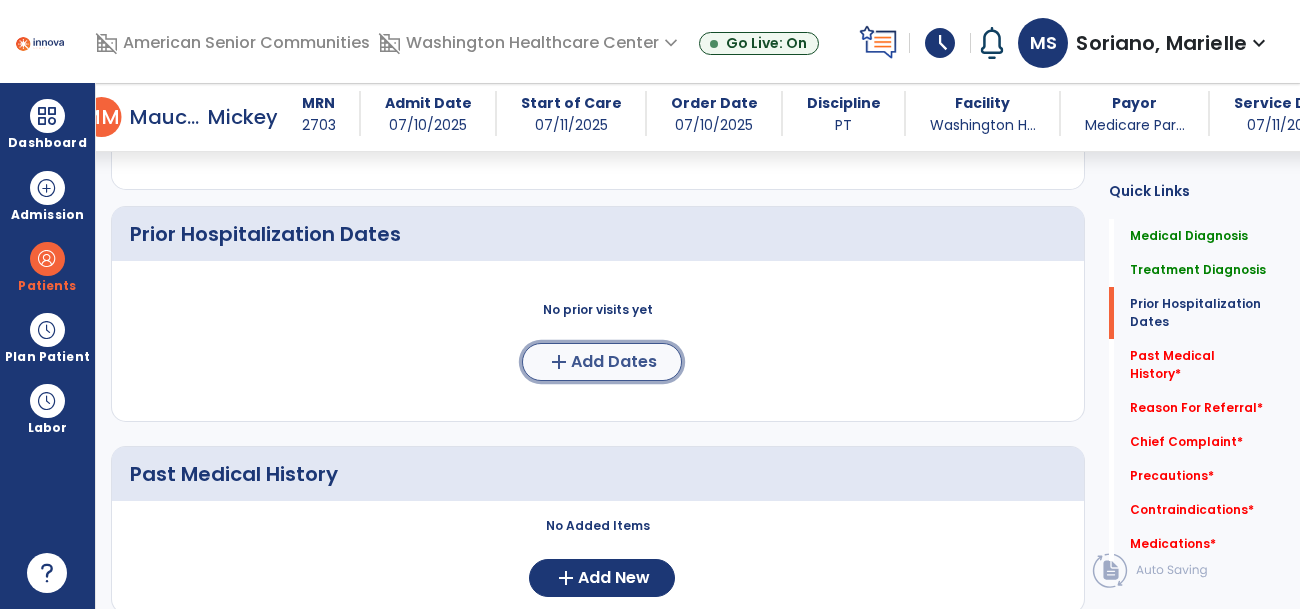 click on "Add Dates" 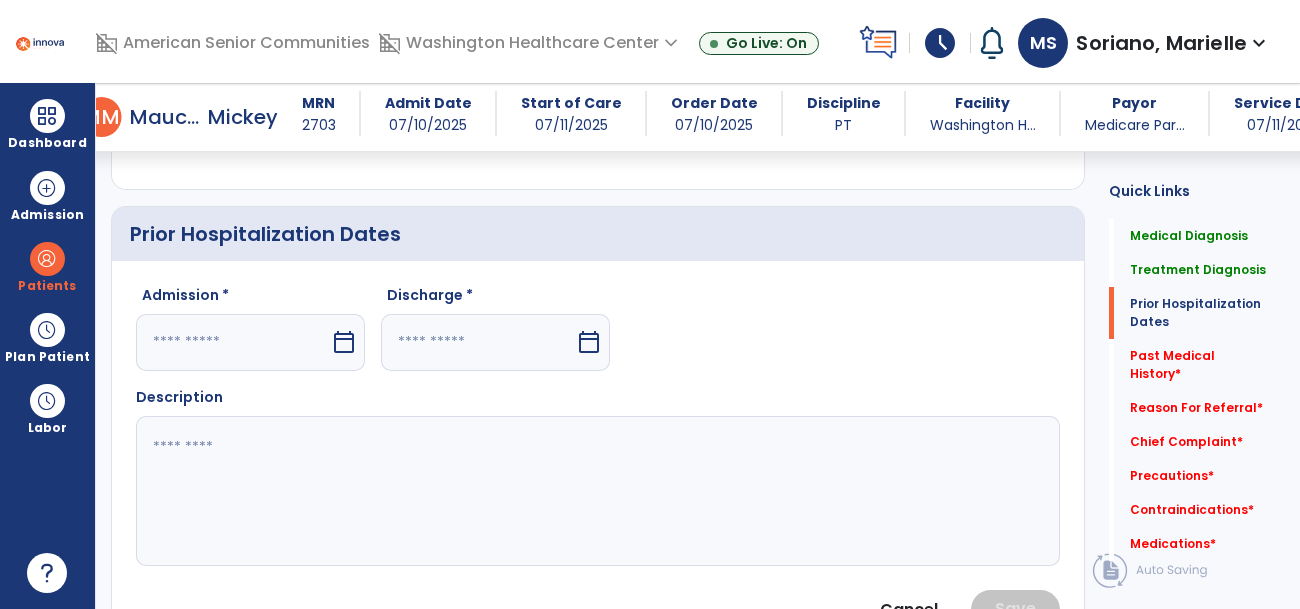 click on "calendar_today" at bounding box center [344, 342] 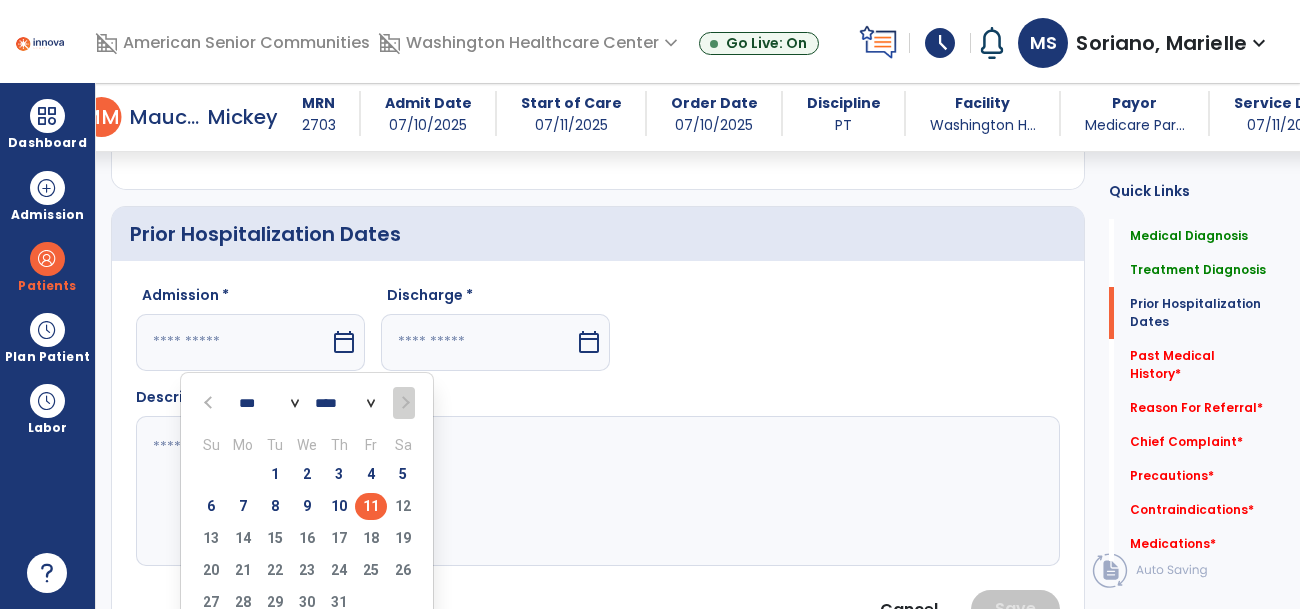 click on "5" at bounding box center (403, 477) 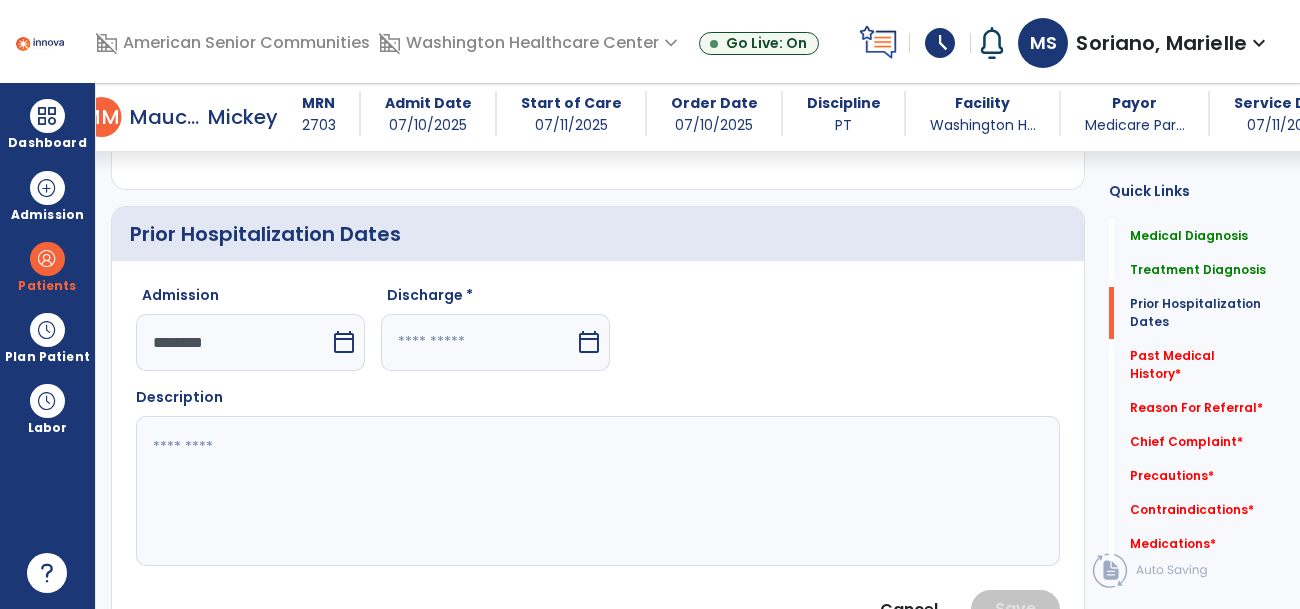 click on "calendar_today" at bounding box center (344, 342) 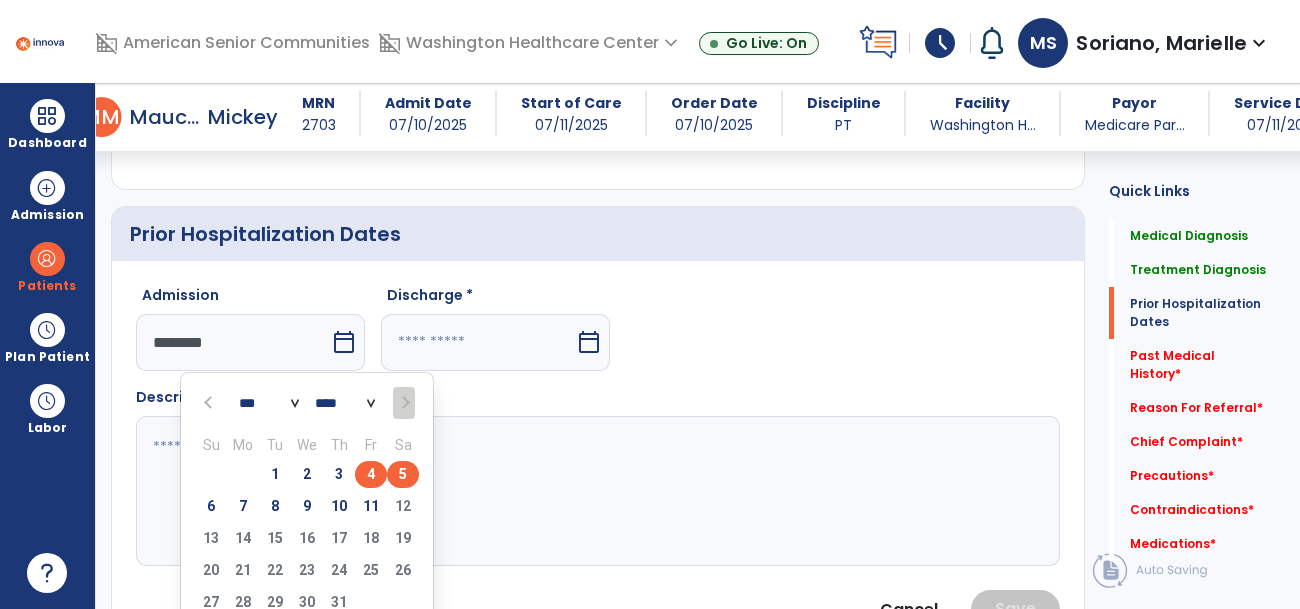 click on "4" at bounding box center (371, 474) 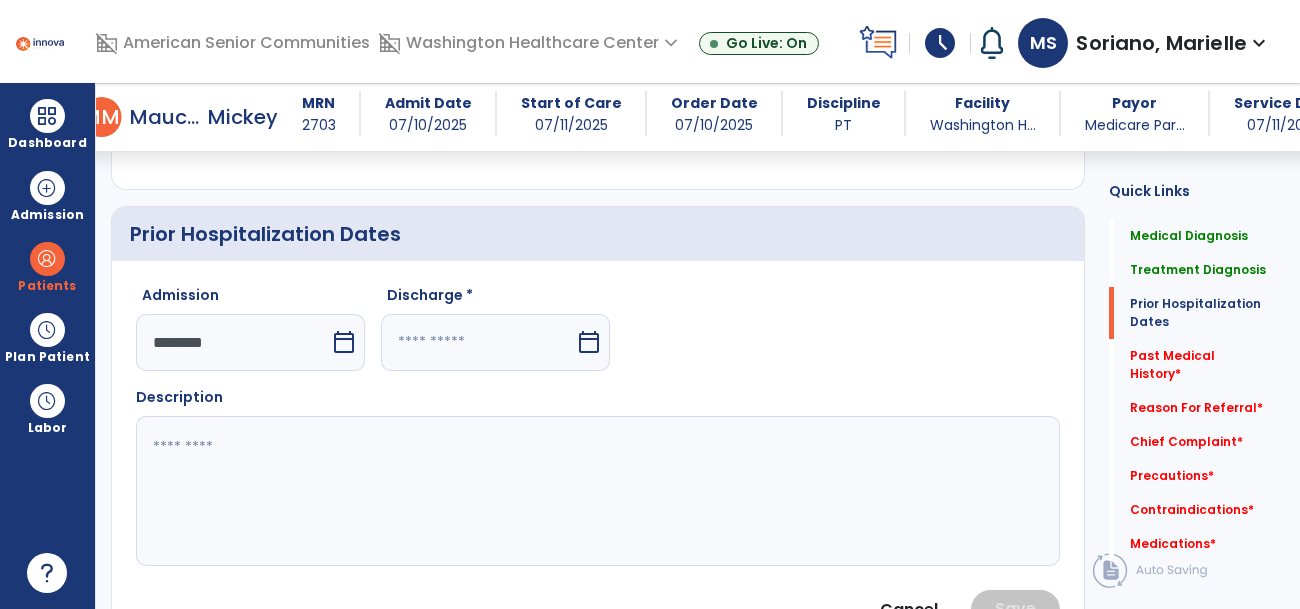 click on "calendar_today" at bounding box center [589, 342] 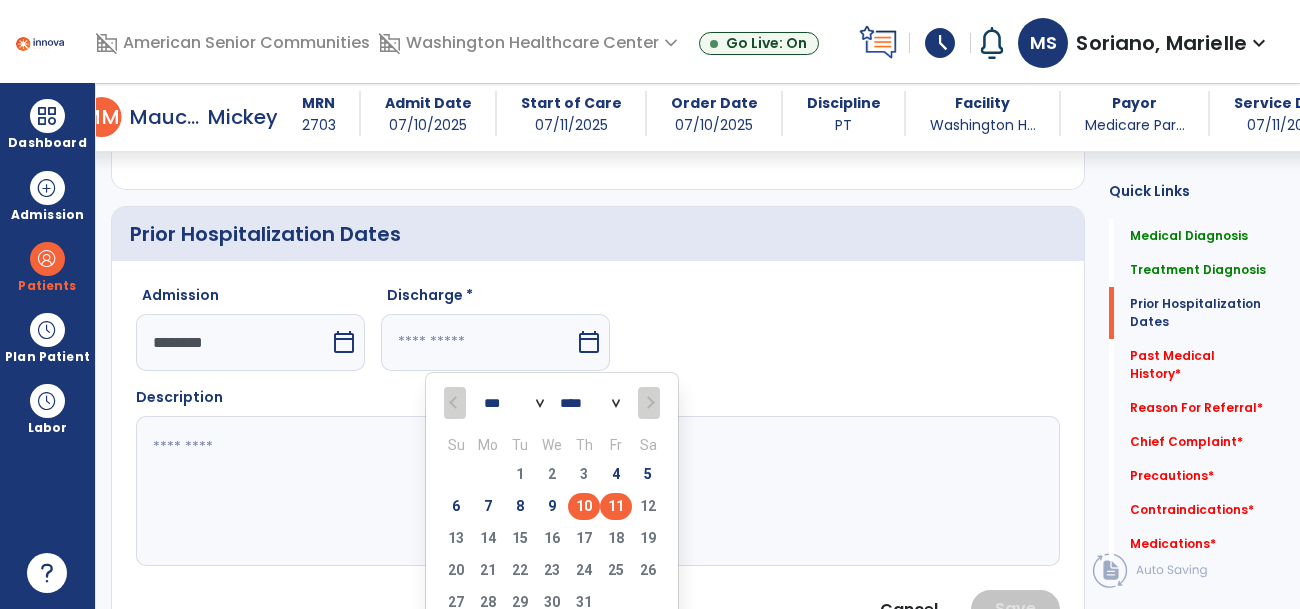 click on "10" at bounding box center [584, 506] 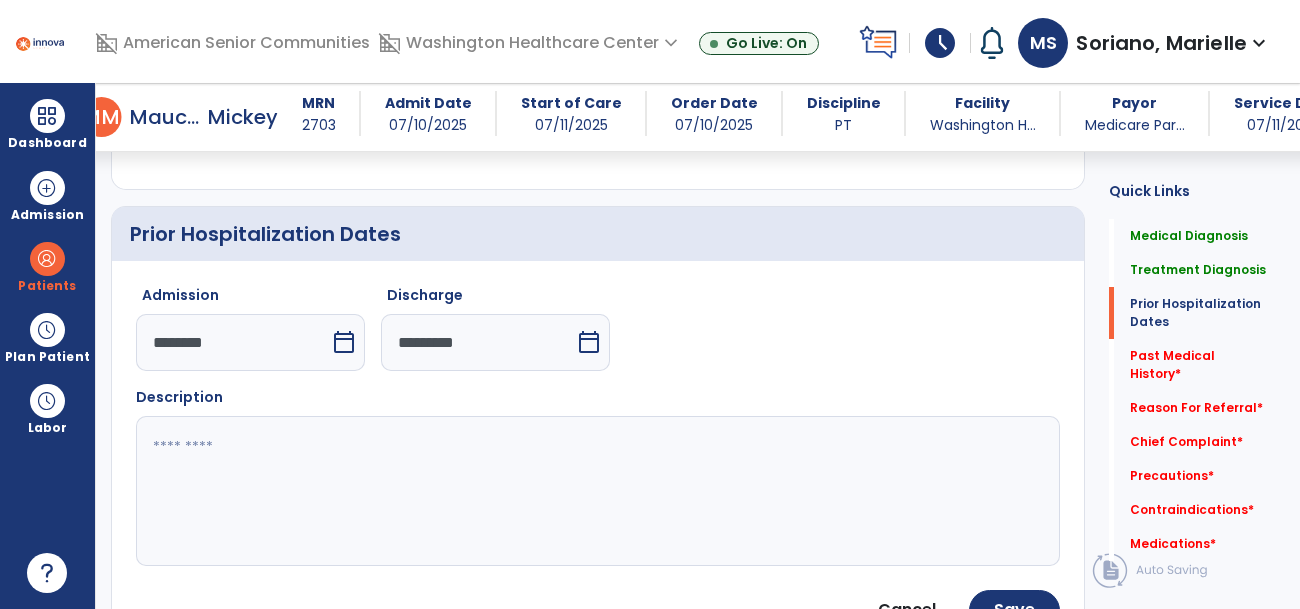 click 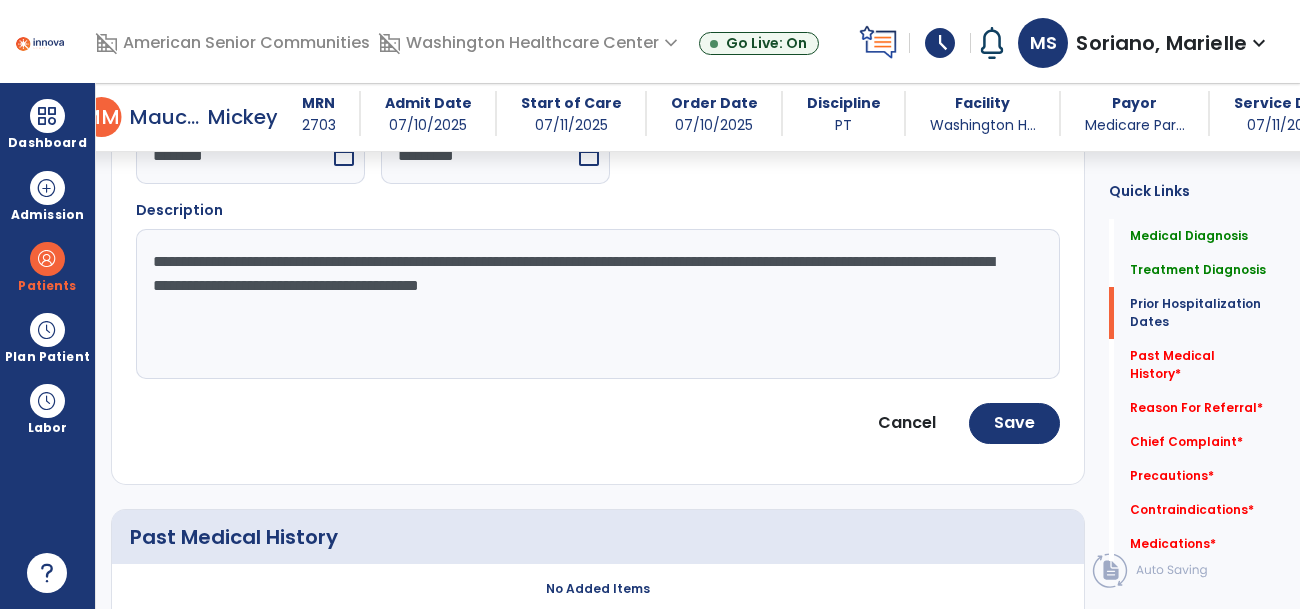 scroll, scrollTop: 886, scrollLeft: 0, axis: vertical 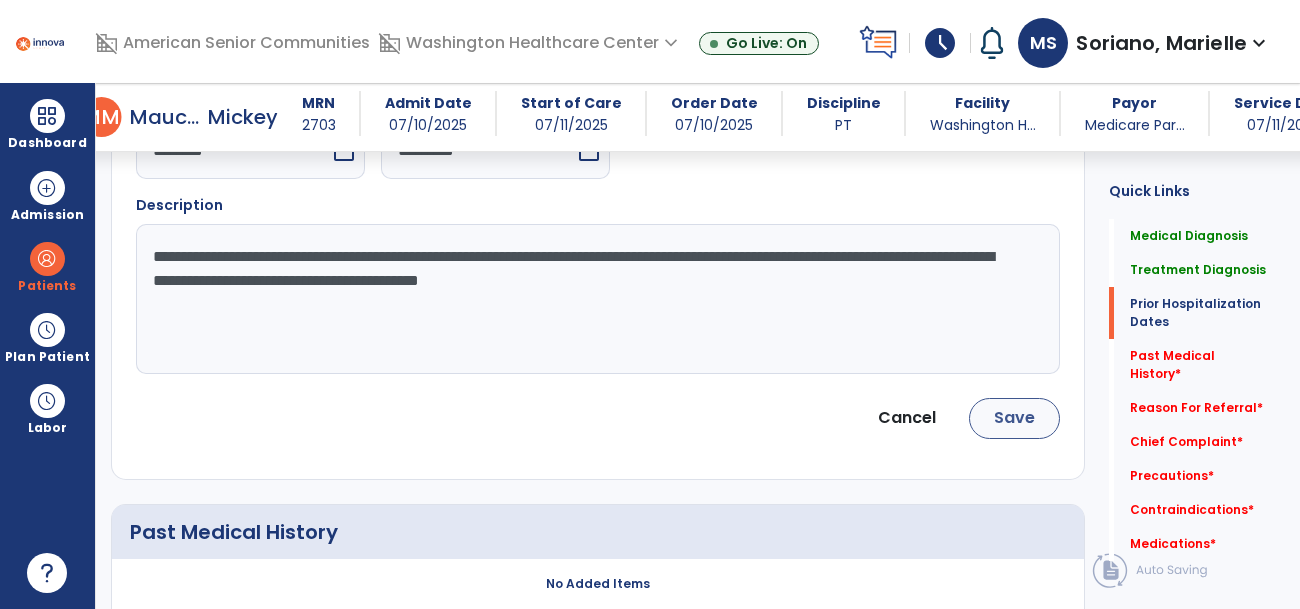 type on "**********" 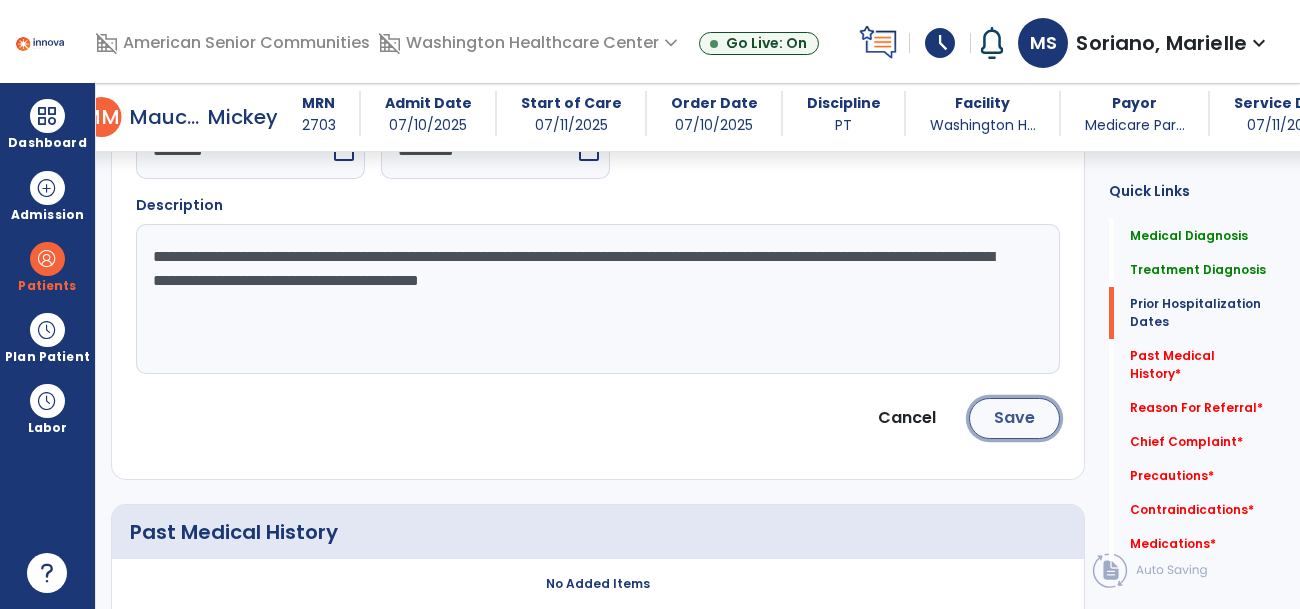 click on "Save" 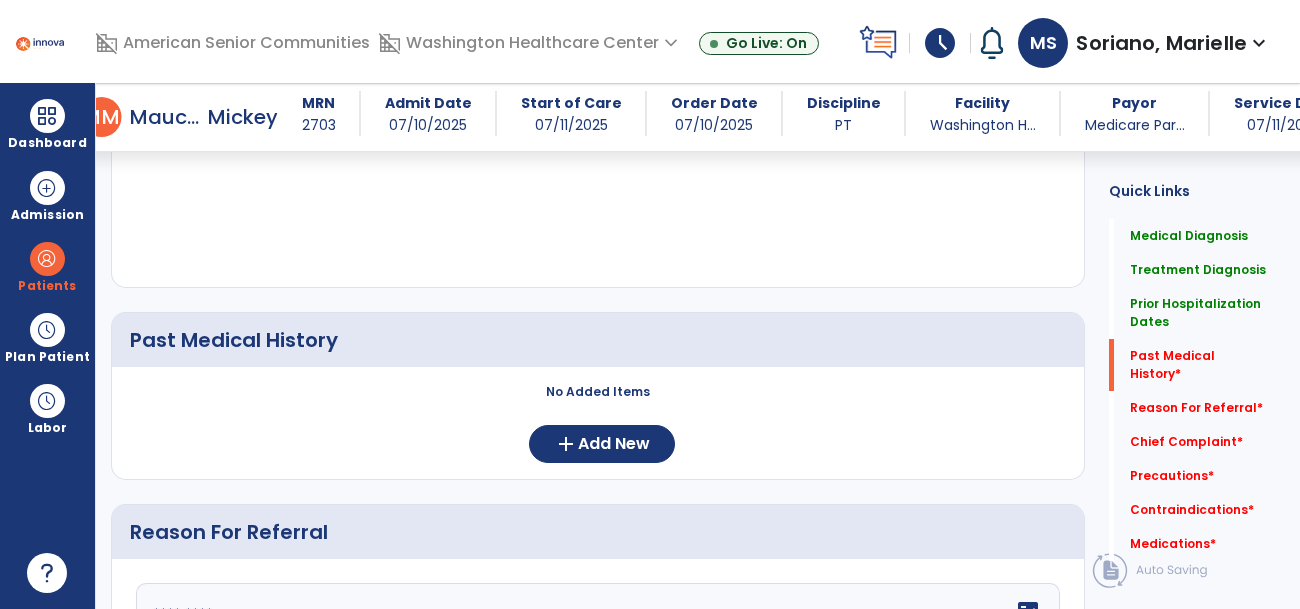 scroll, scrollTop: 920, scrollLeft: 0, axis: vertical 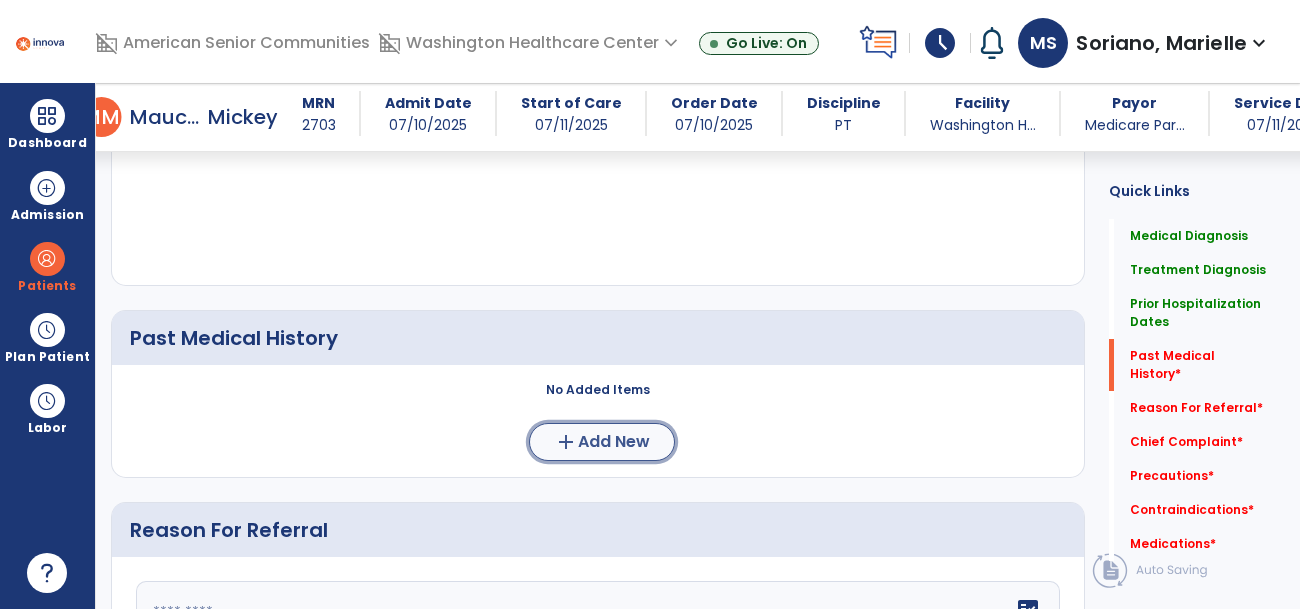 click on "Add New" 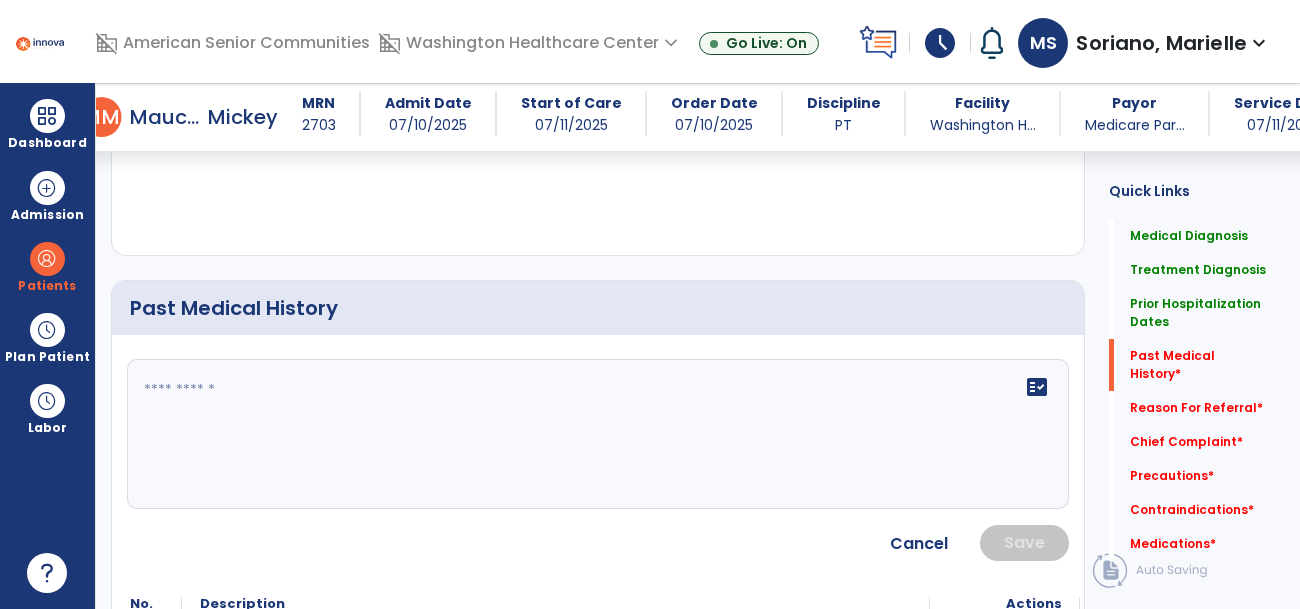 scroll, scrollTop: 958, scrollLeft: 0, axis: vertical 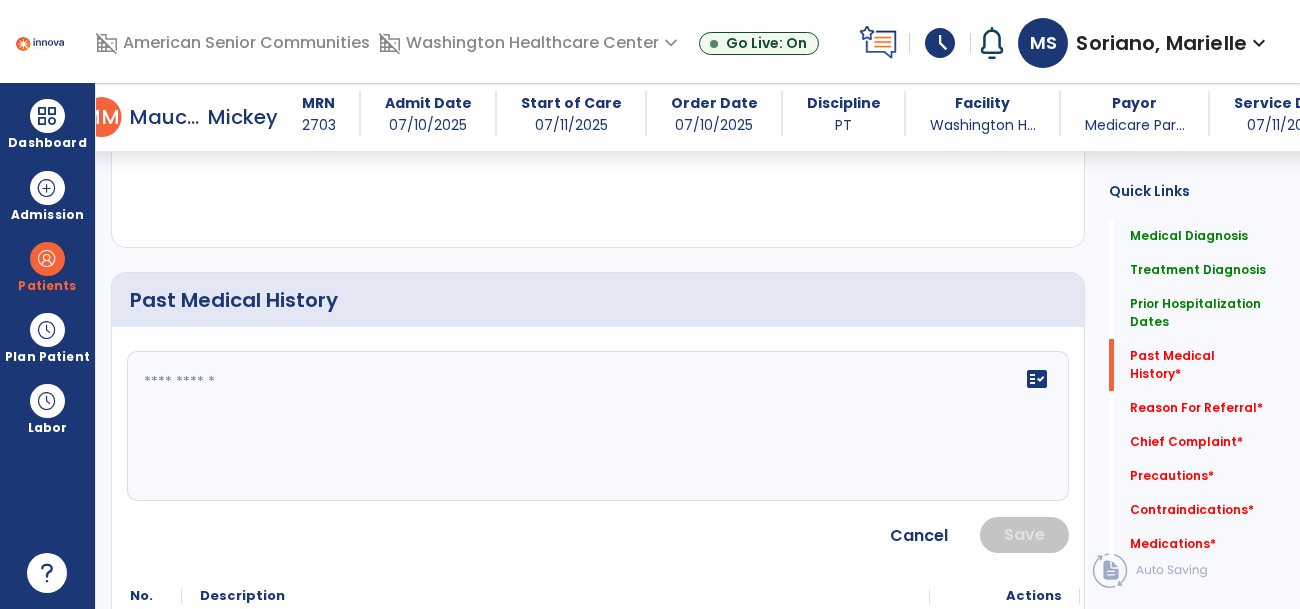 click 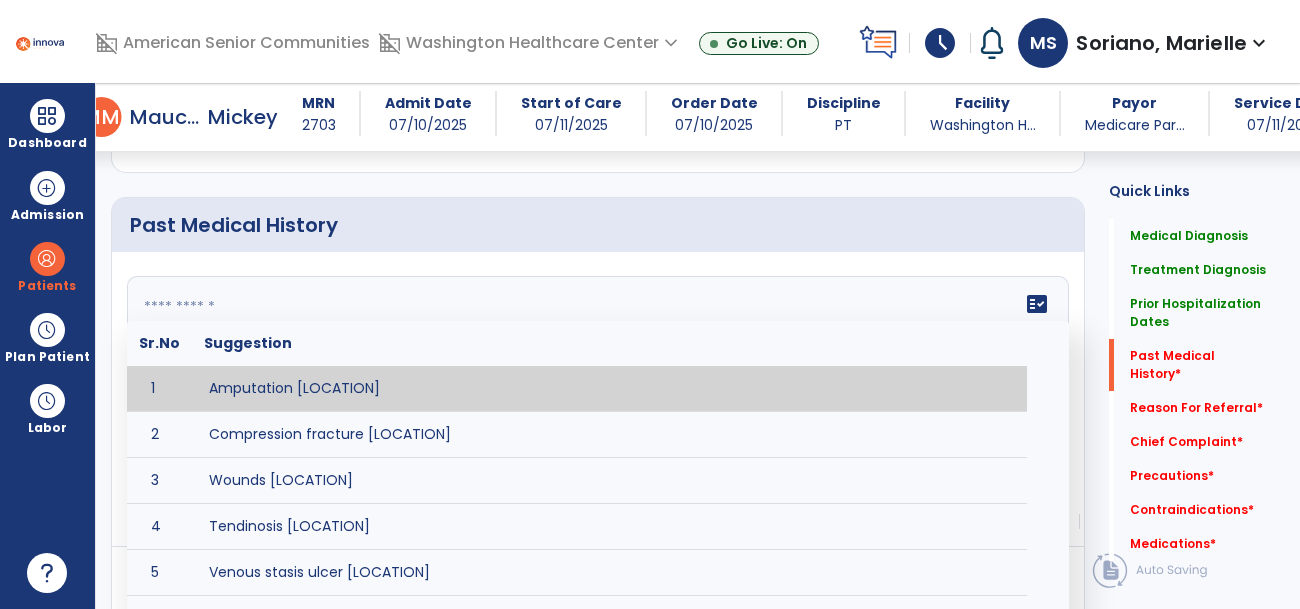 scroll, scrollTop: 1036, scrollLeft: 0, axis: vertical 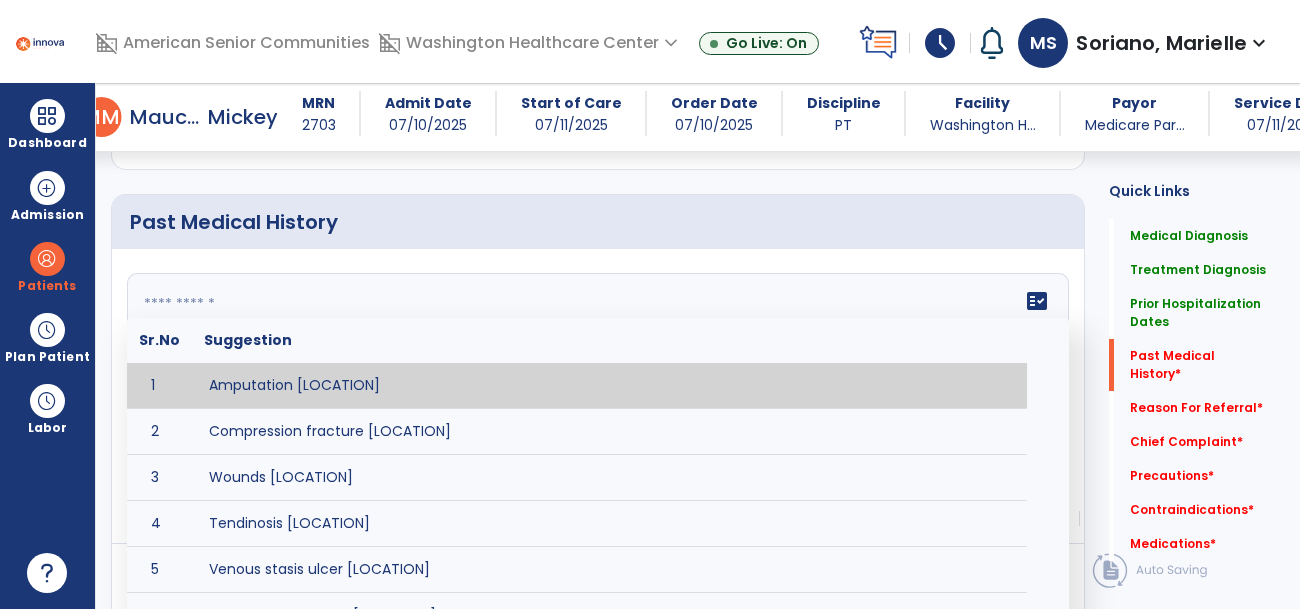 click 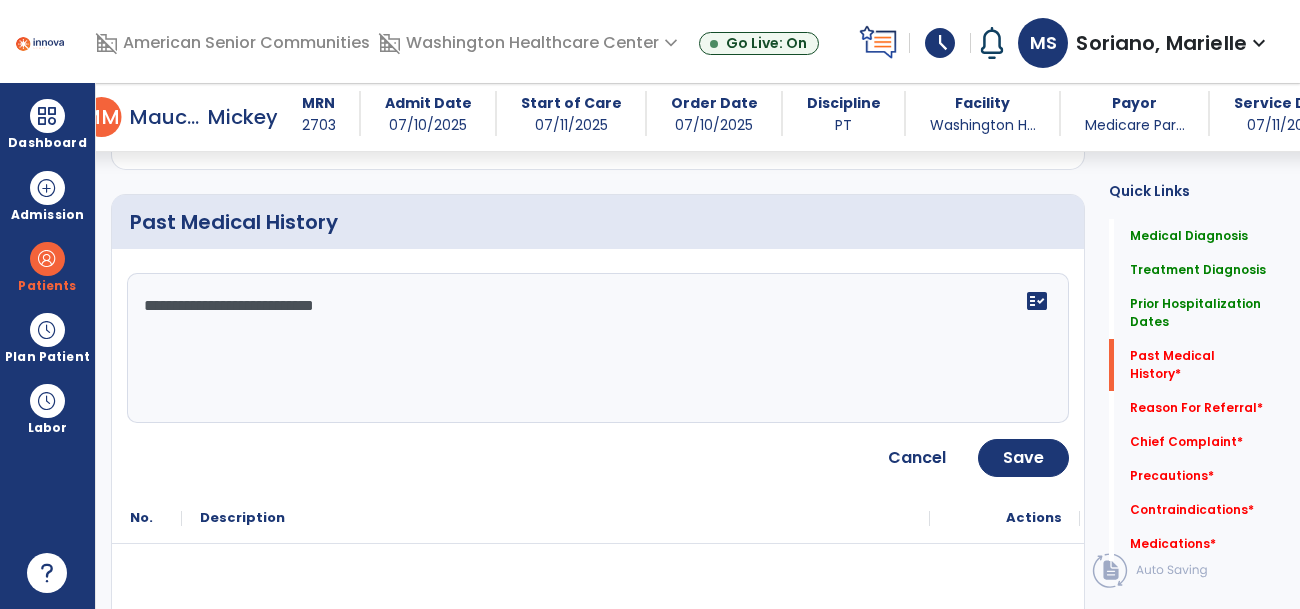 click on "**********" 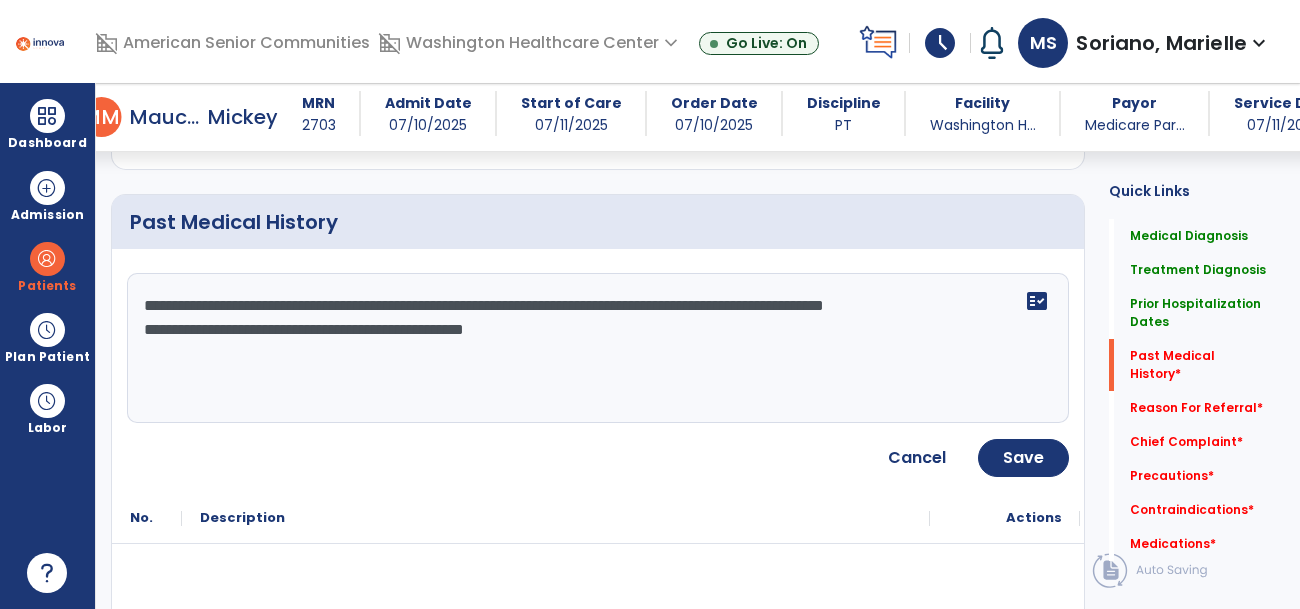 click on "**********" 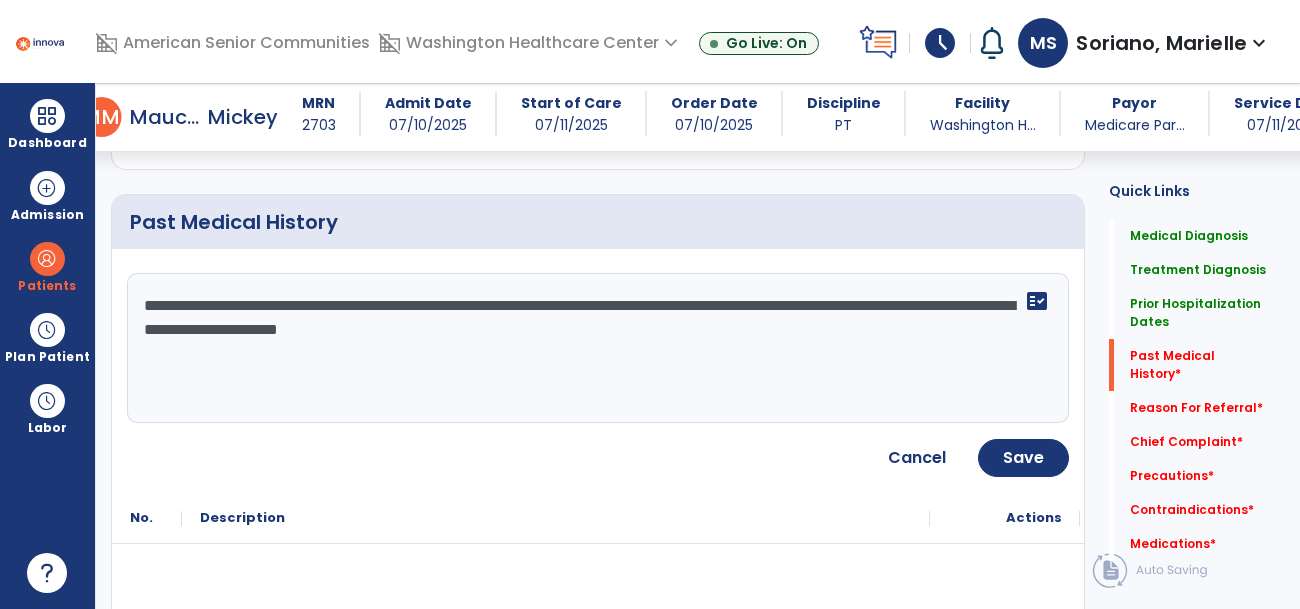 click on "**********" 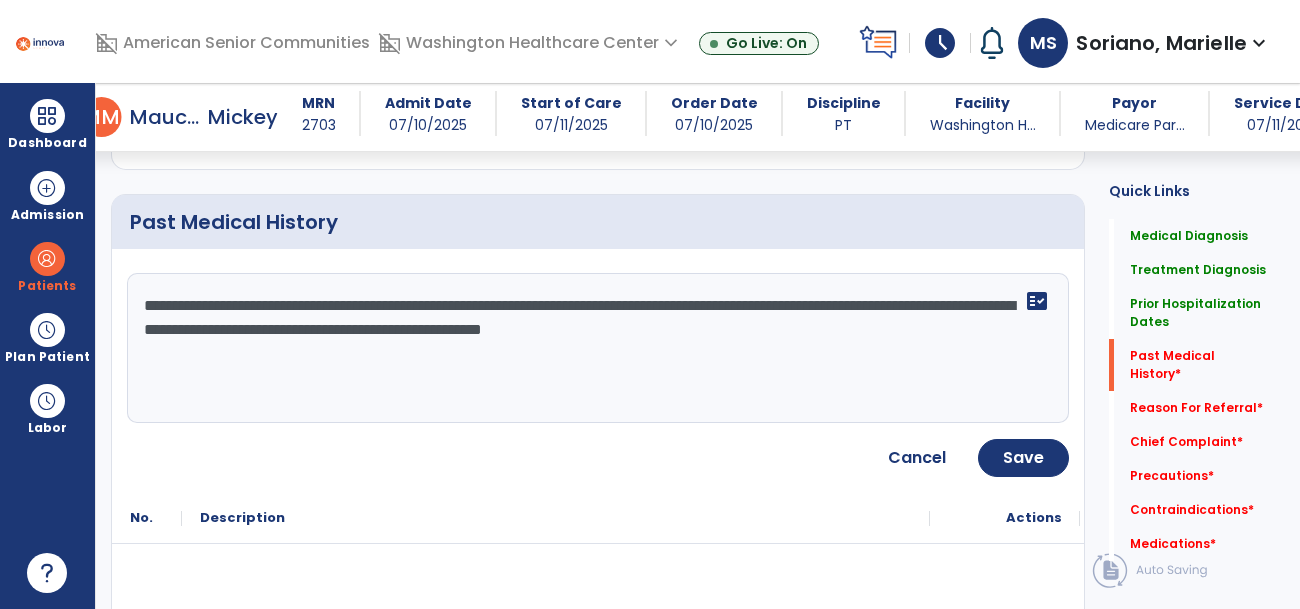 type on "**********" 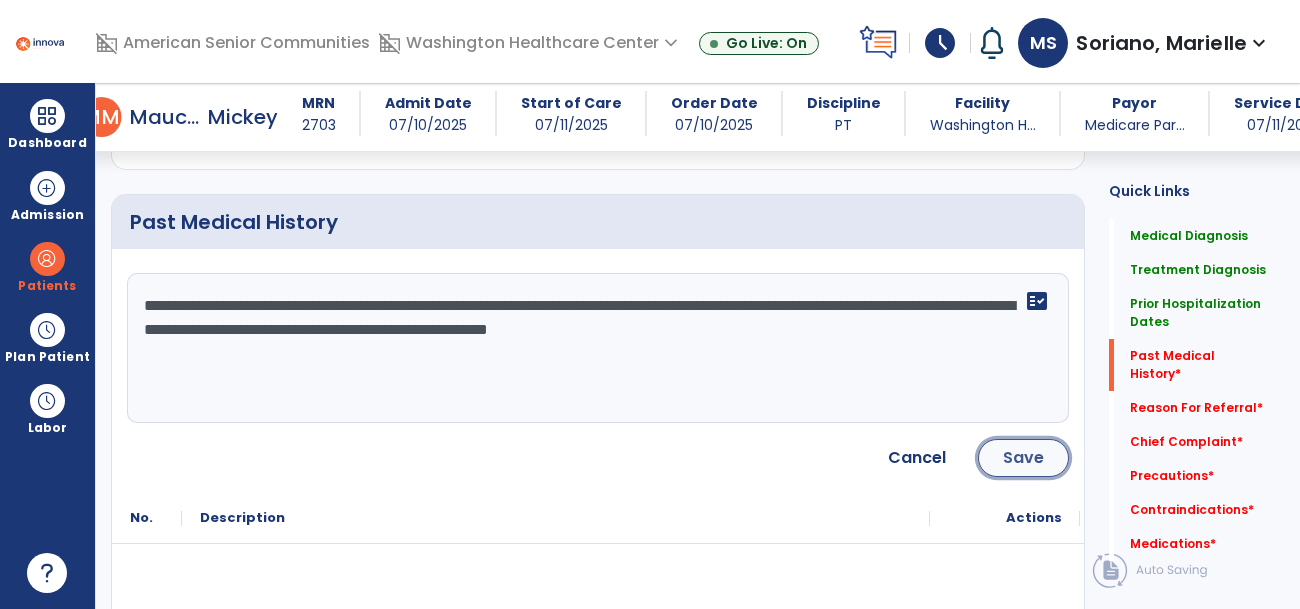 click on "Save" 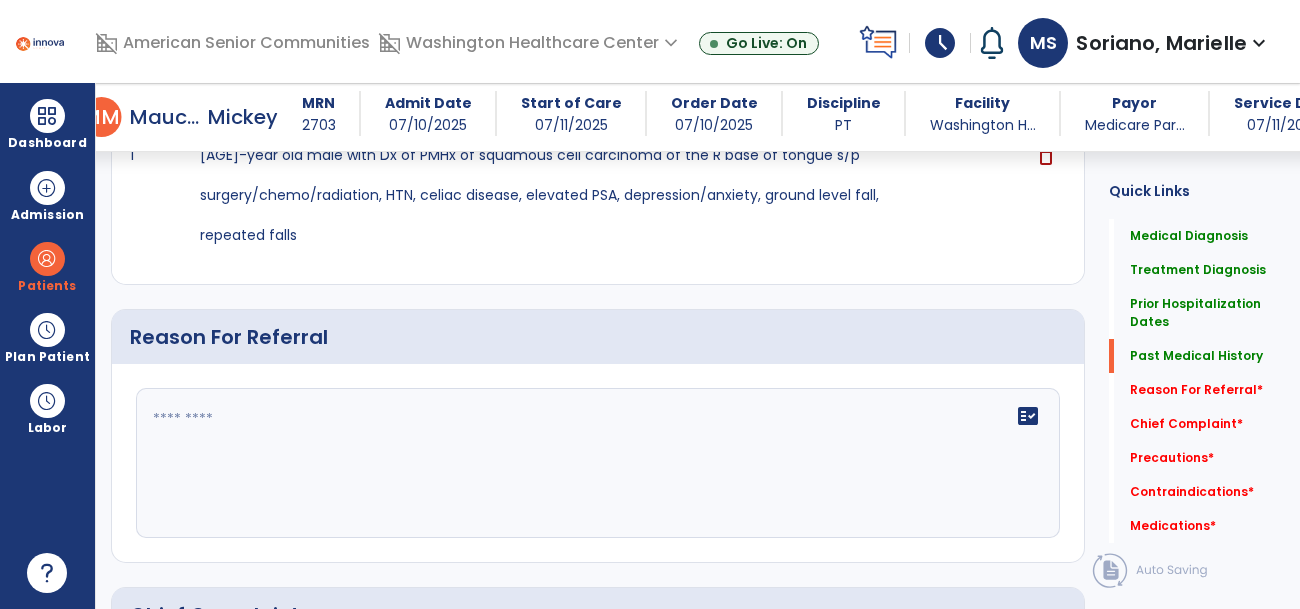 scroll, scrollTop: 1221, scrollLeft: 0, axis: vertical 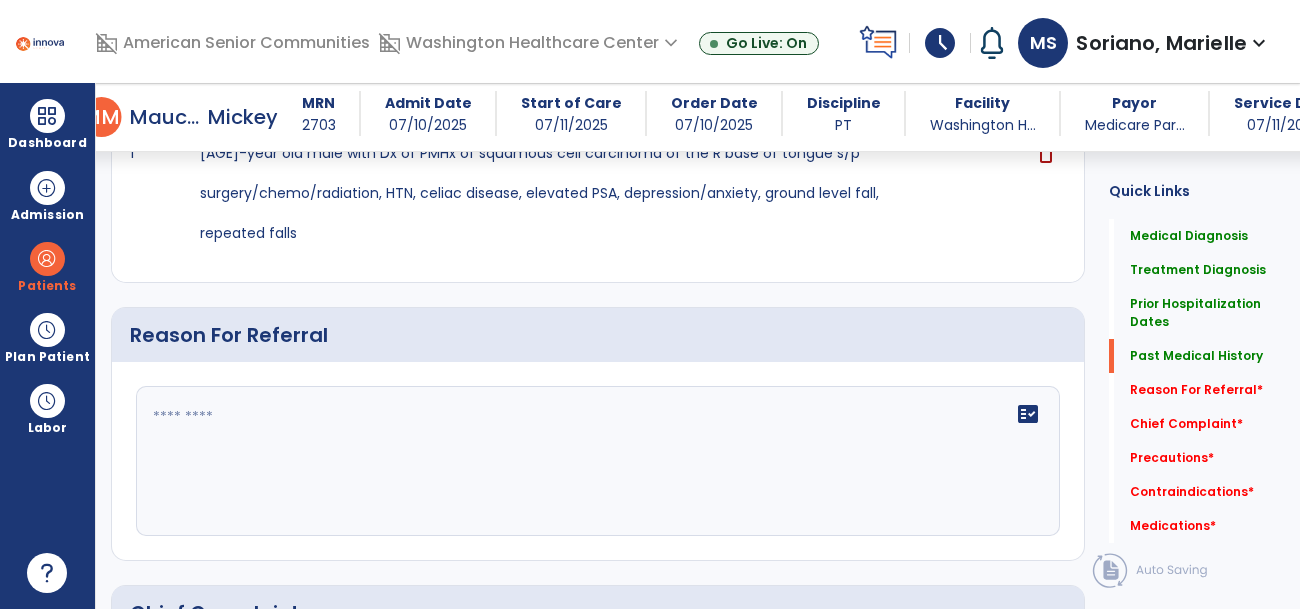 click on "fact_check" 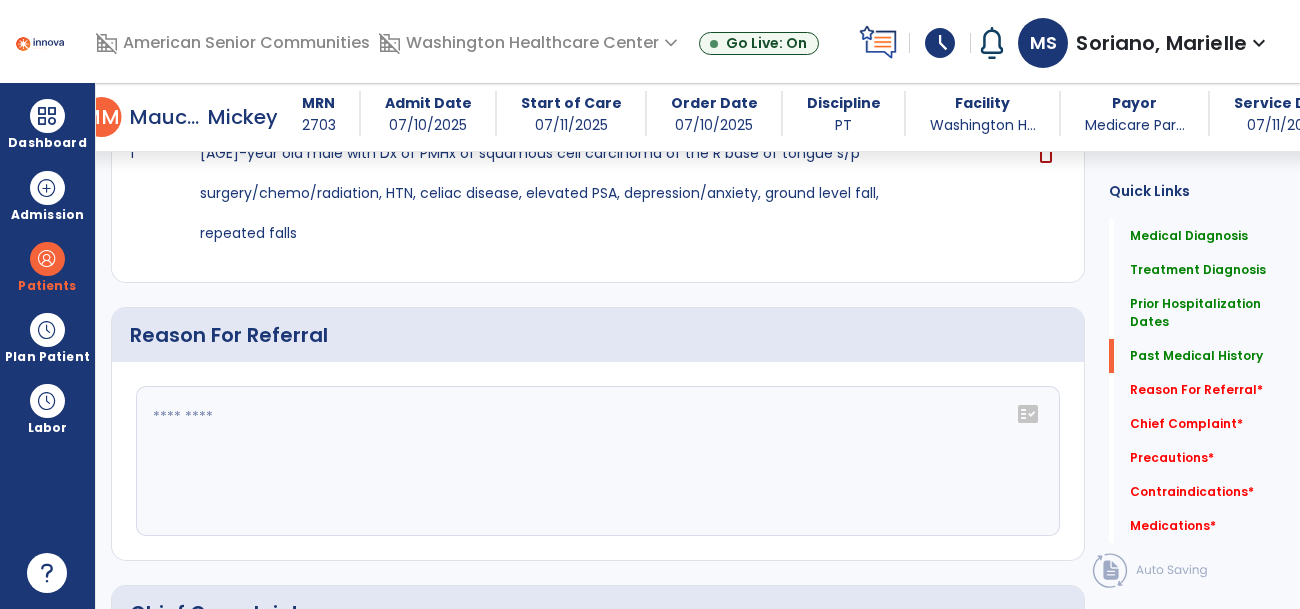click on "fact_check" 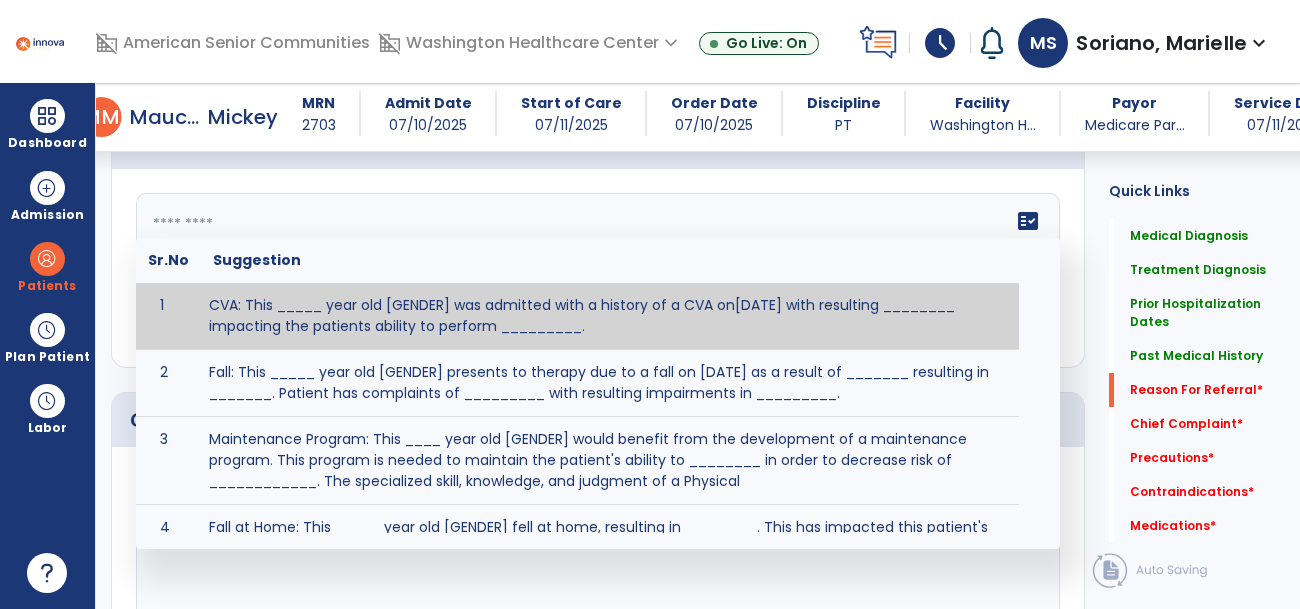 scroll, scrollTop: 1443, scrollLeft: 0, axis: vertical 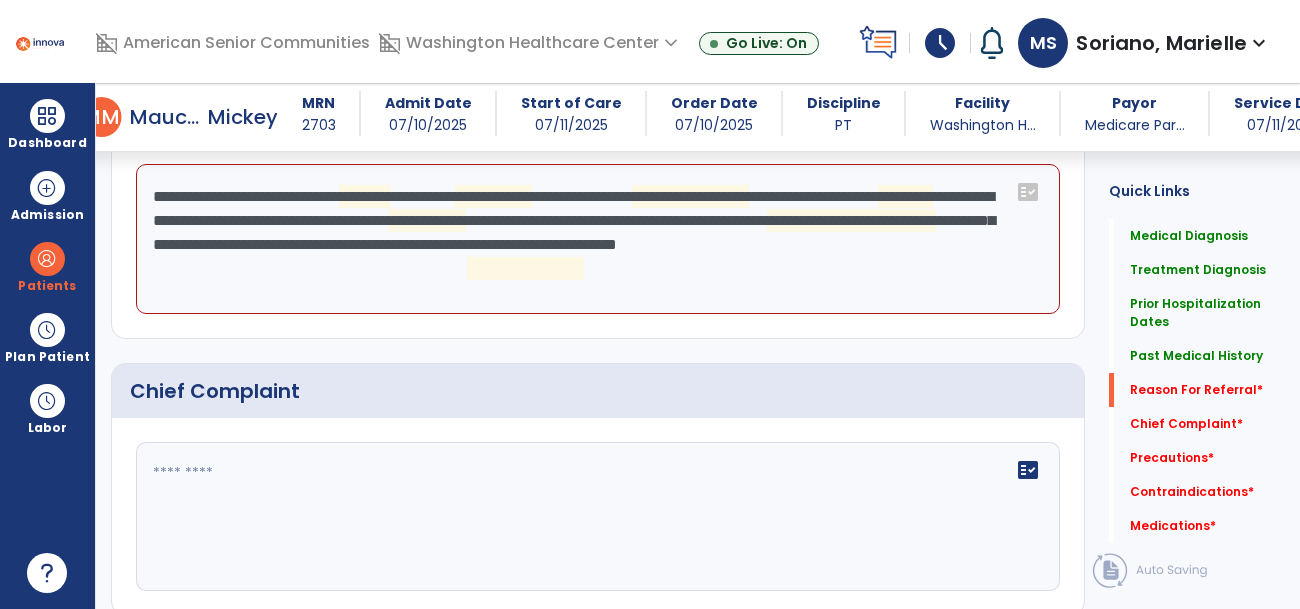 click on "**********" 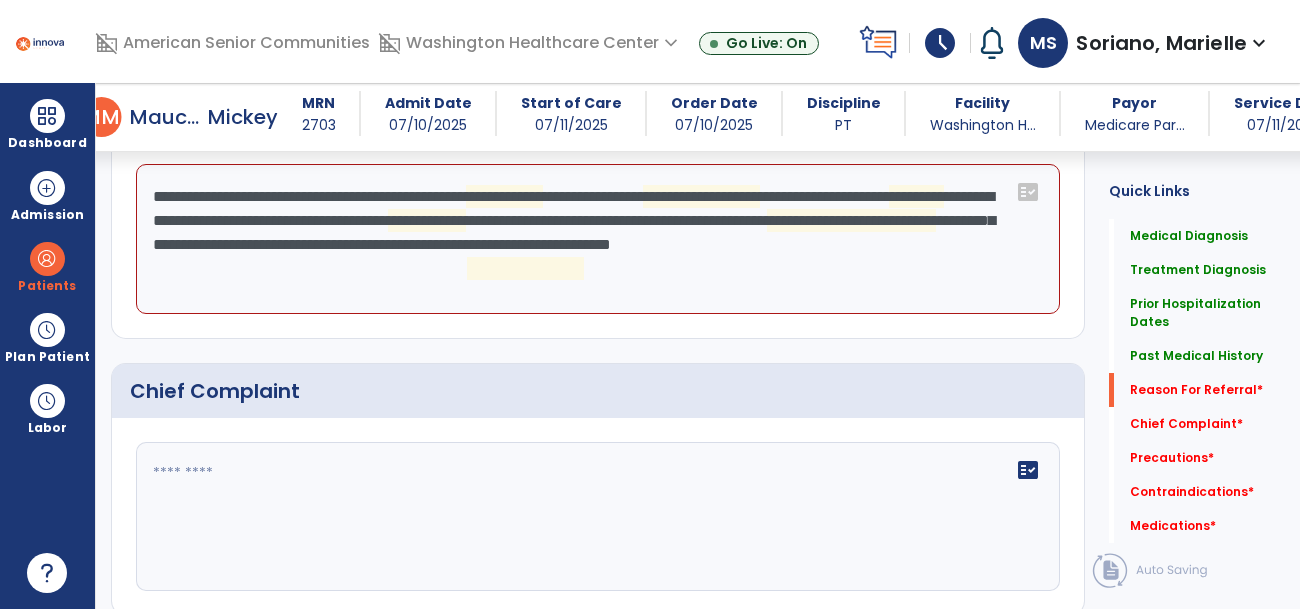 click on "**********" 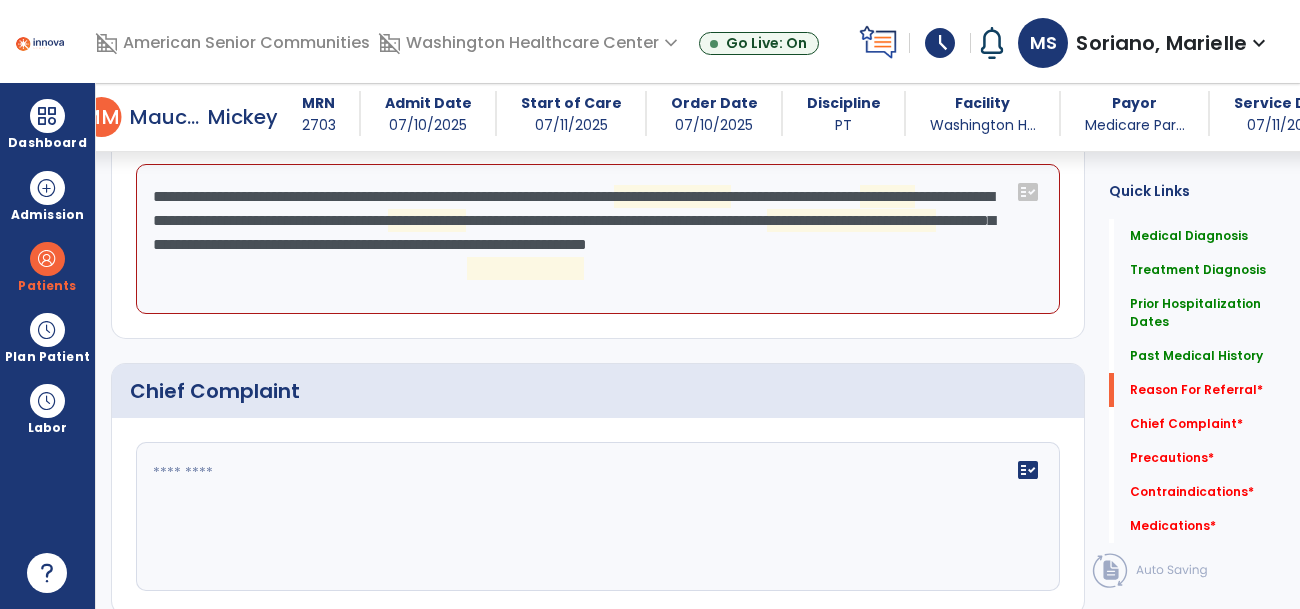 click on "**********" 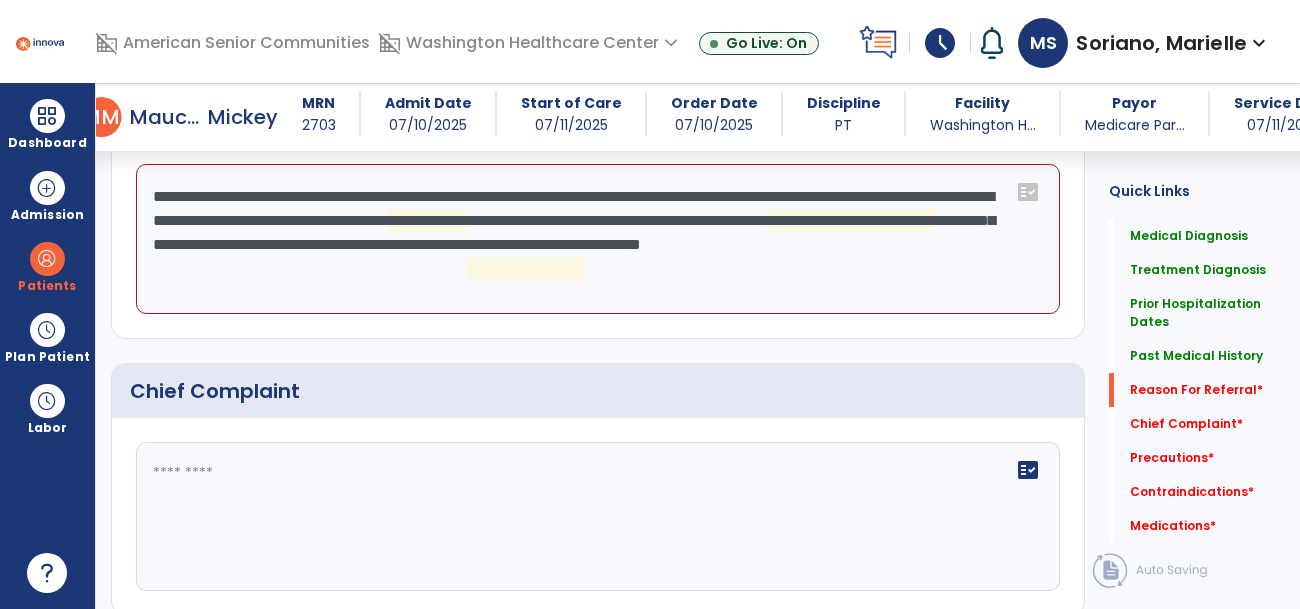 click on "**********" 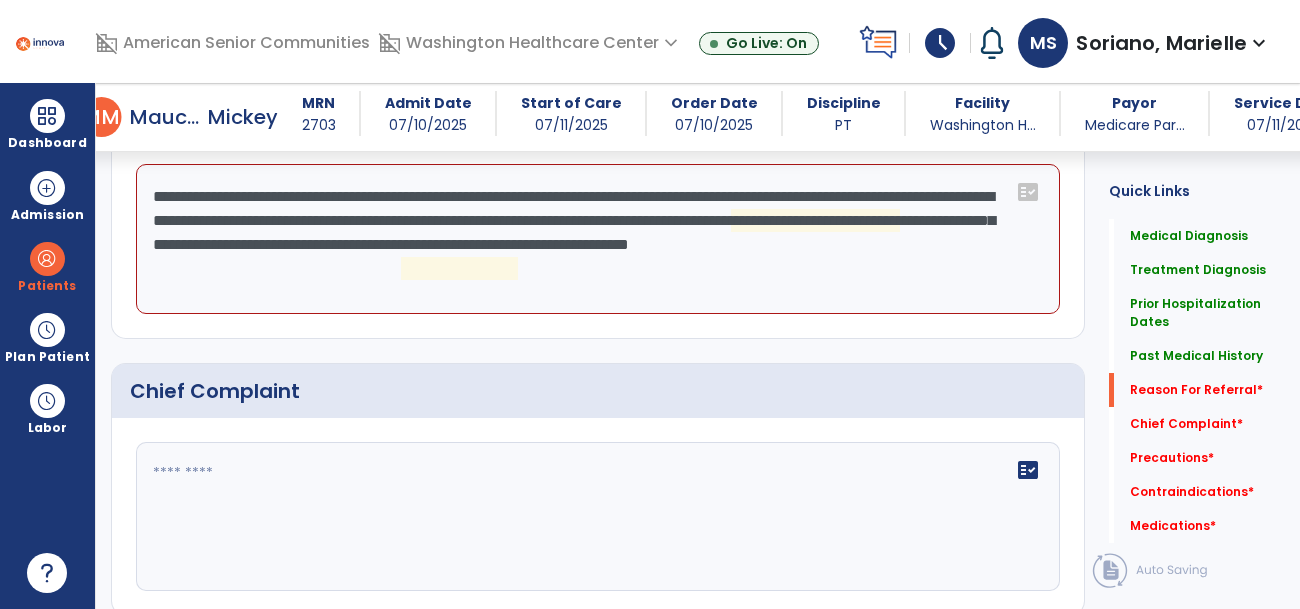 click on "**********" 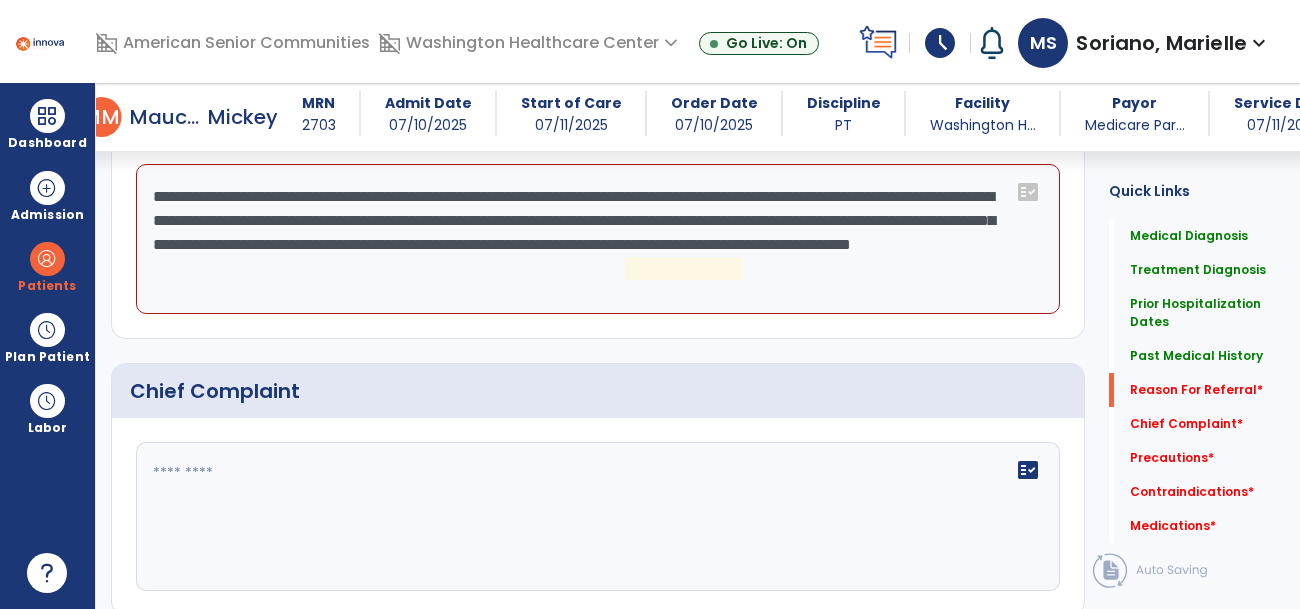 click on "**********" 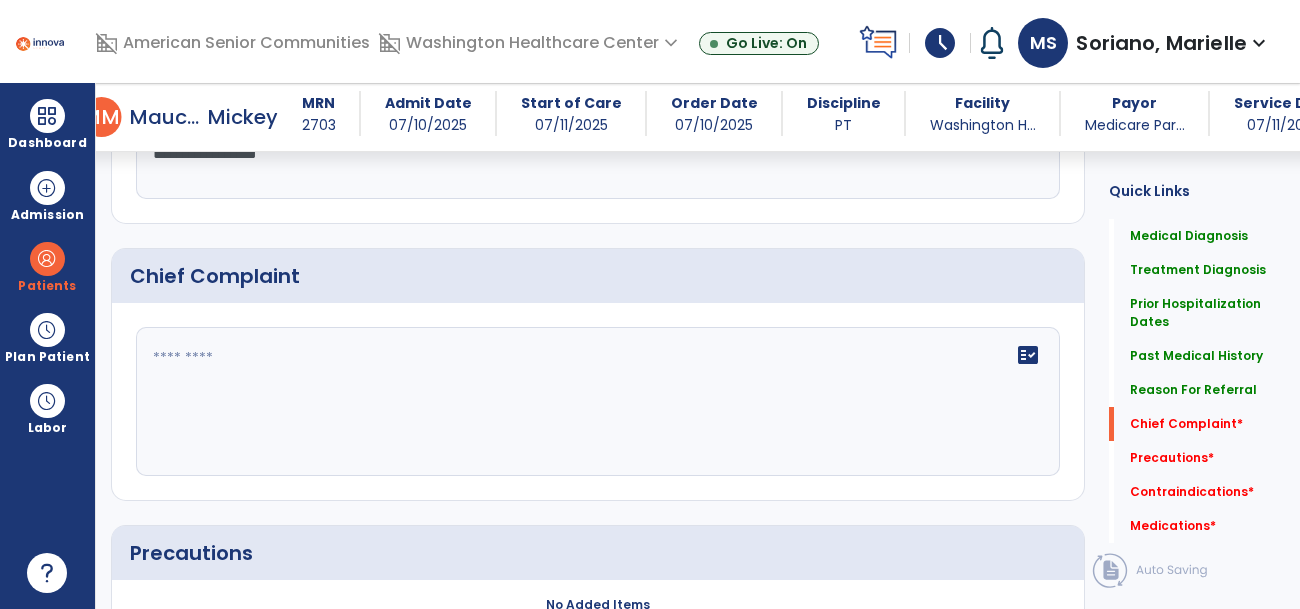 scroll, scrollTop: 1565, scrollLeft: 0, axis: vertical 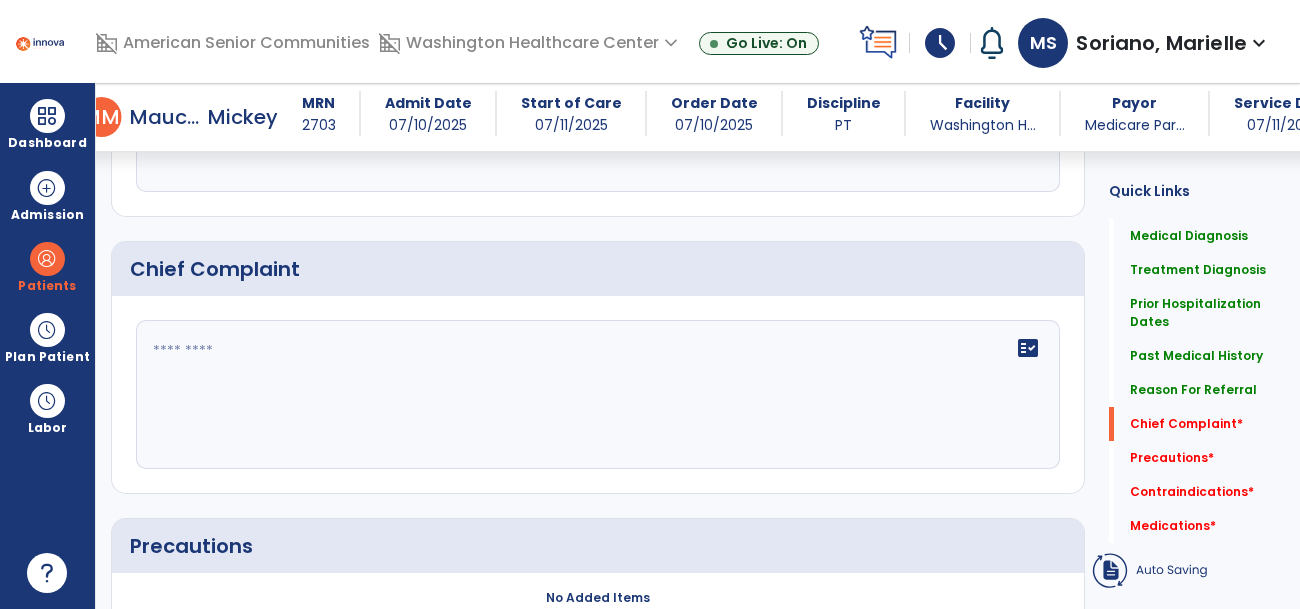 type on "**********" 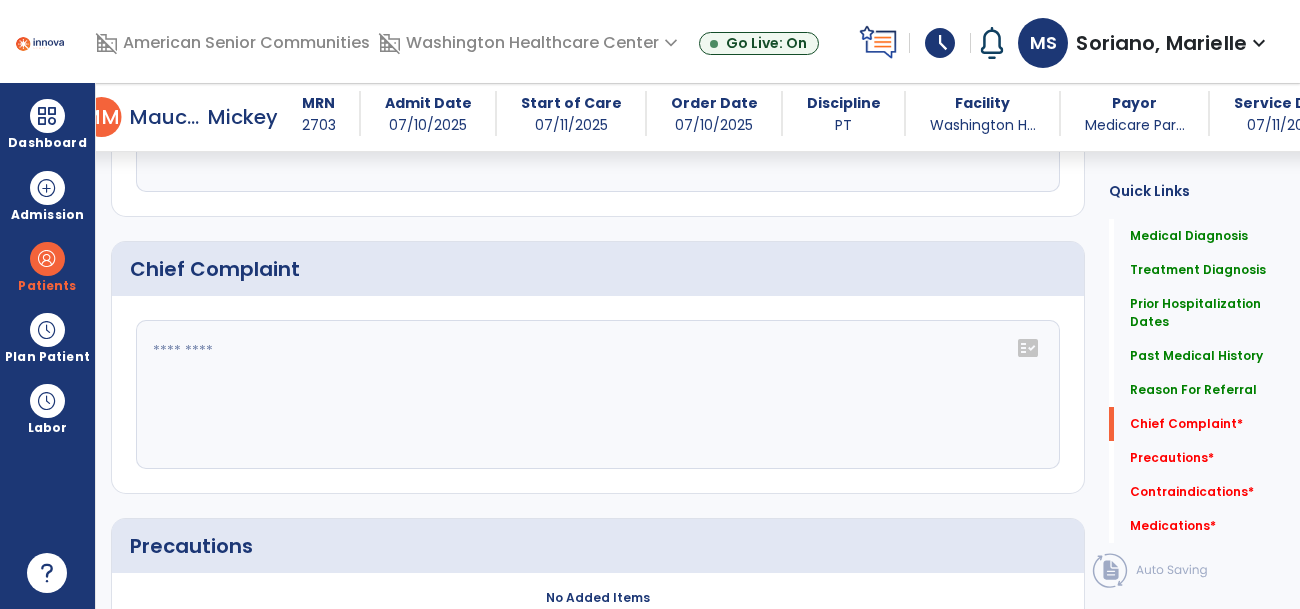 click on "fact_check" 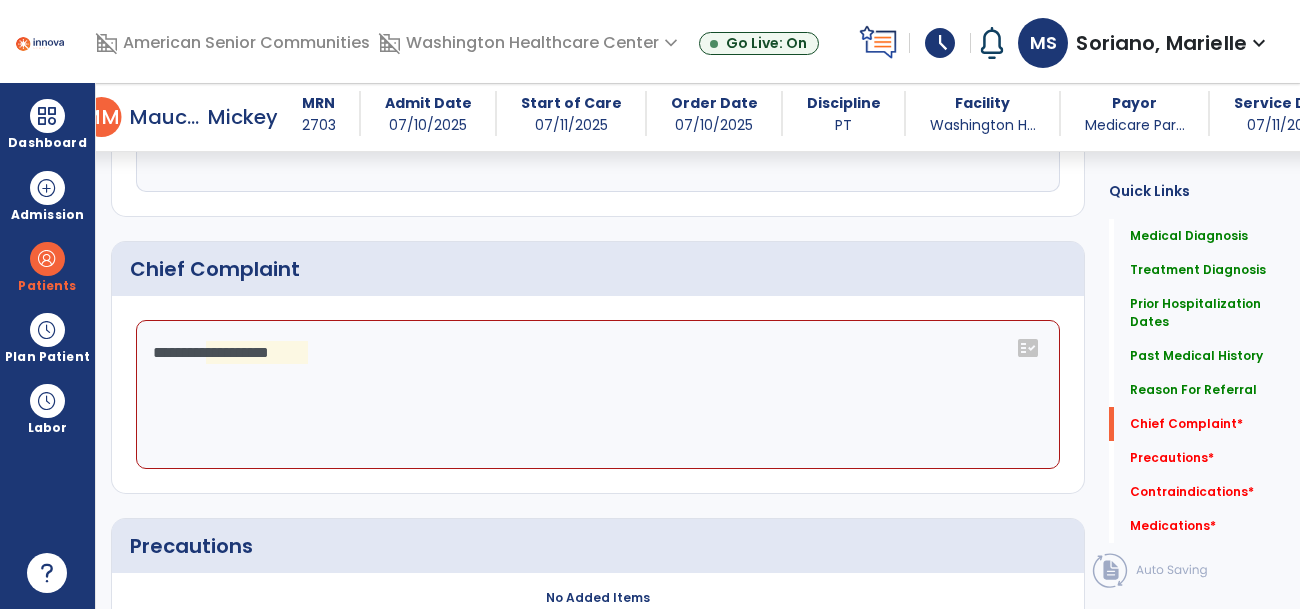 click on "**********" 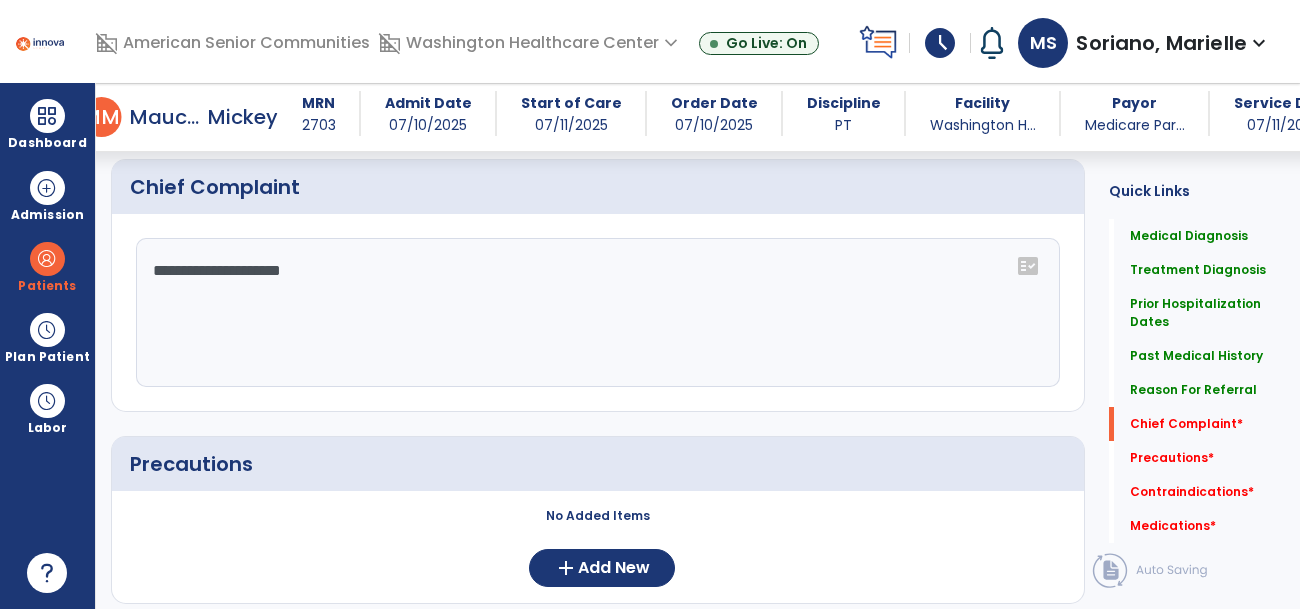 scroll, scrollTop: 1650, scrollLeft: 0, axis: vertical 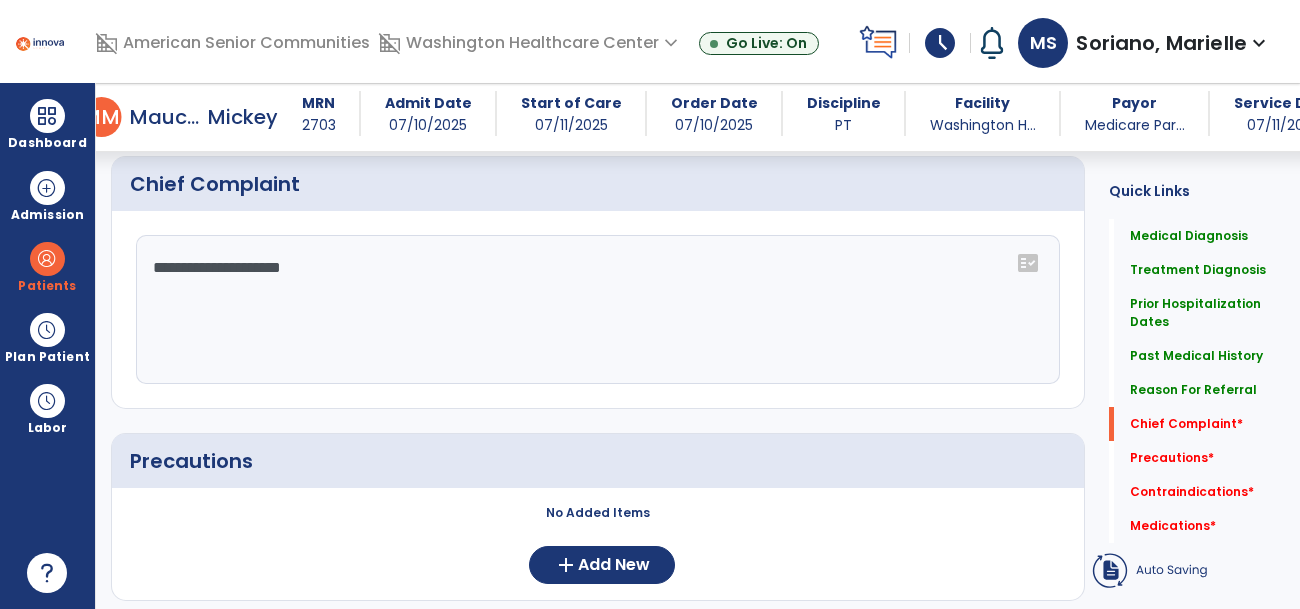 click on "**********" 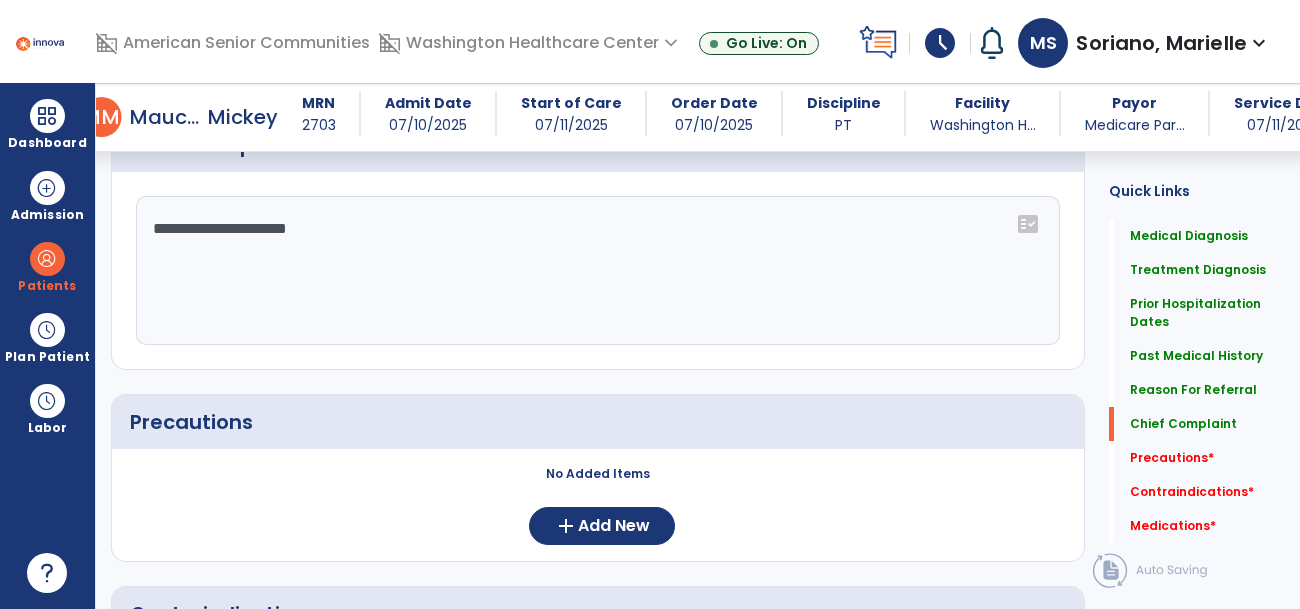 scroll, scrollTop: 1757, scrollLeft: 0, axis: vertical 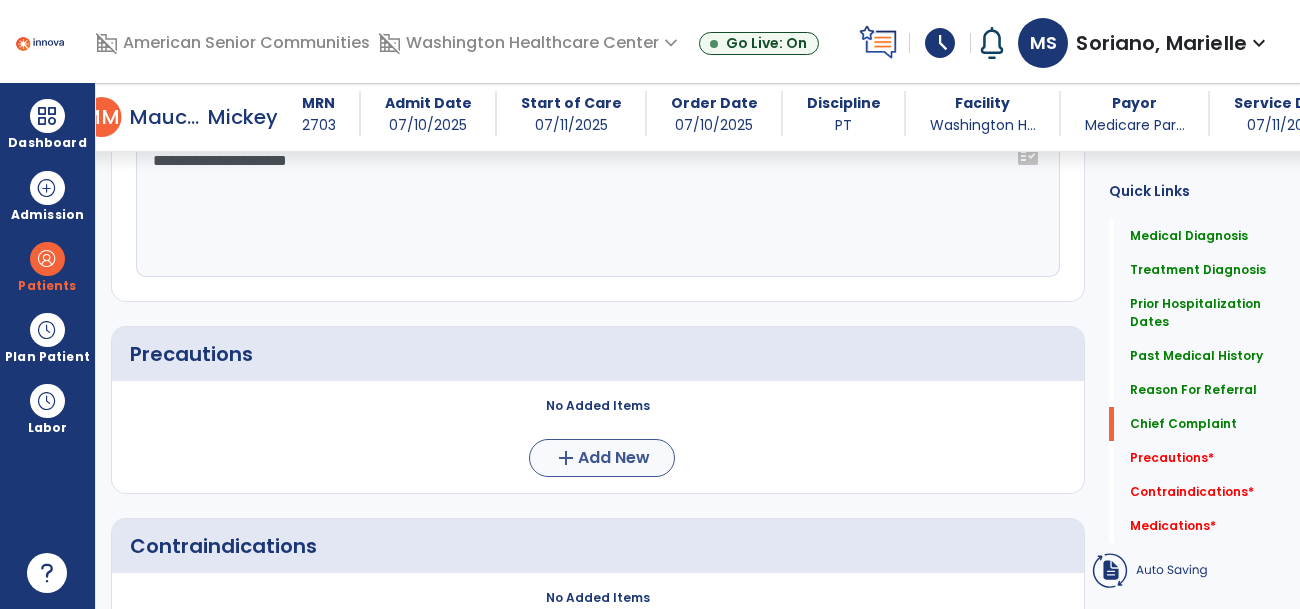 type on "**********" 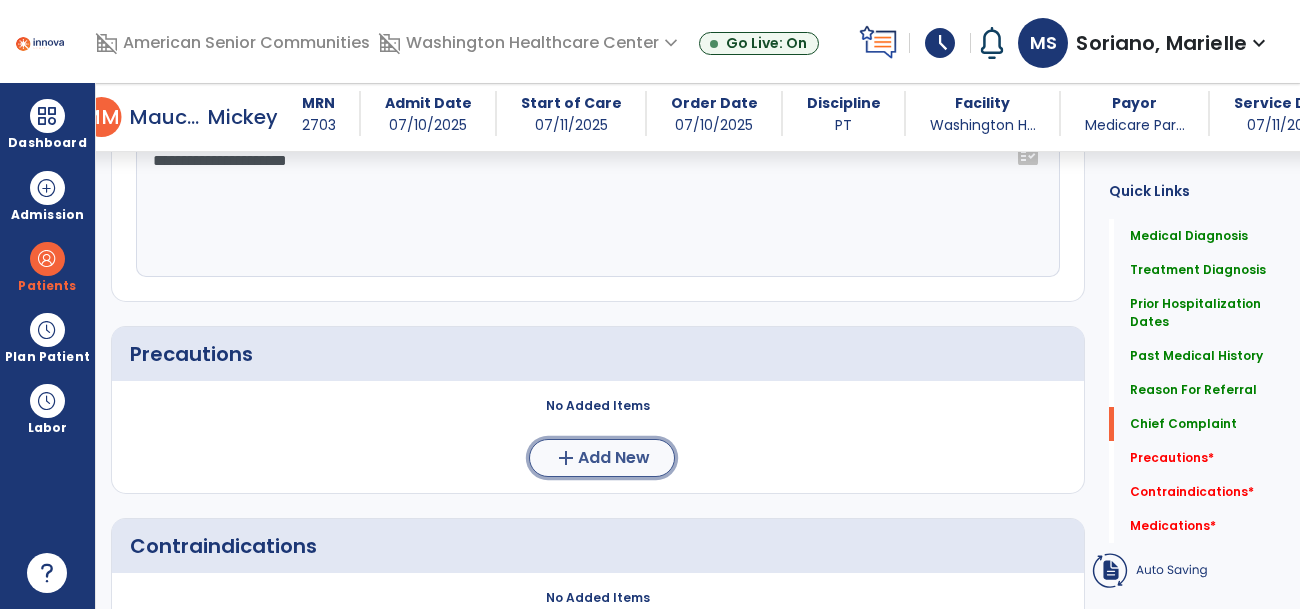 click on "Add New" 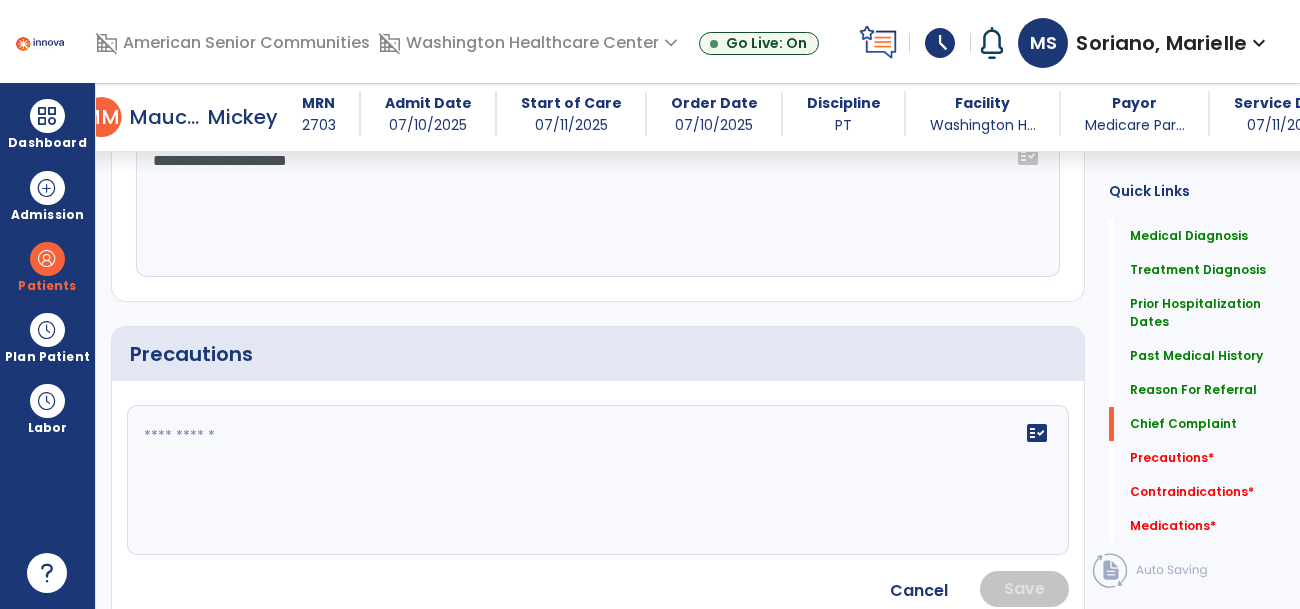 click 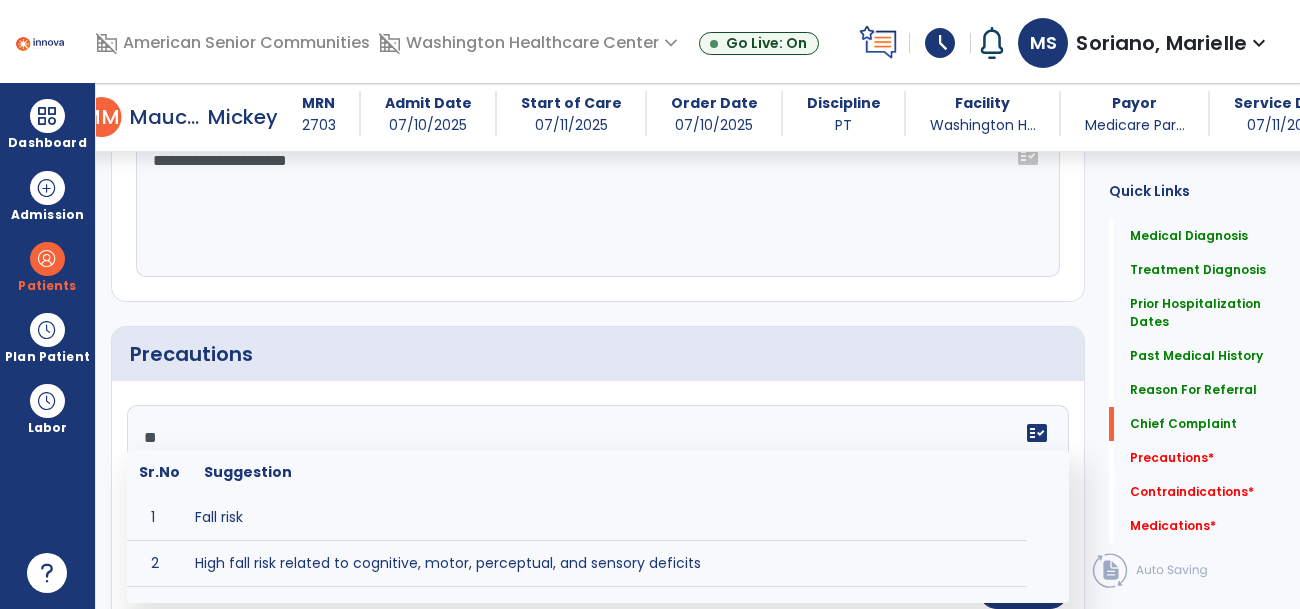 type on "*" 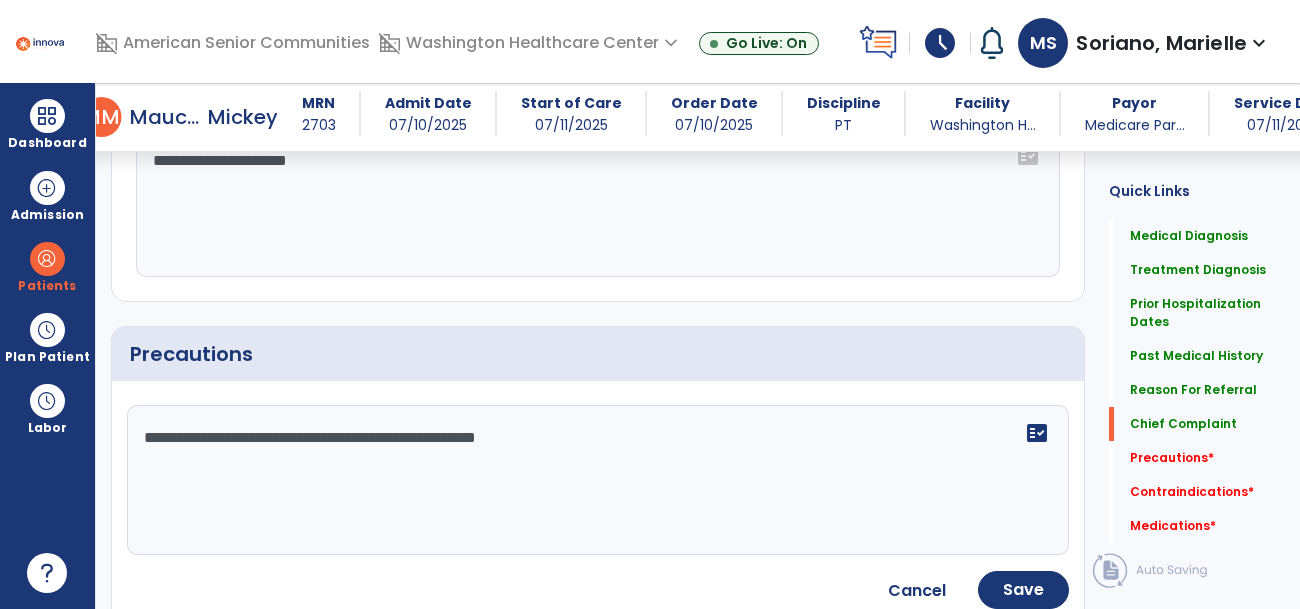 click on "**********" 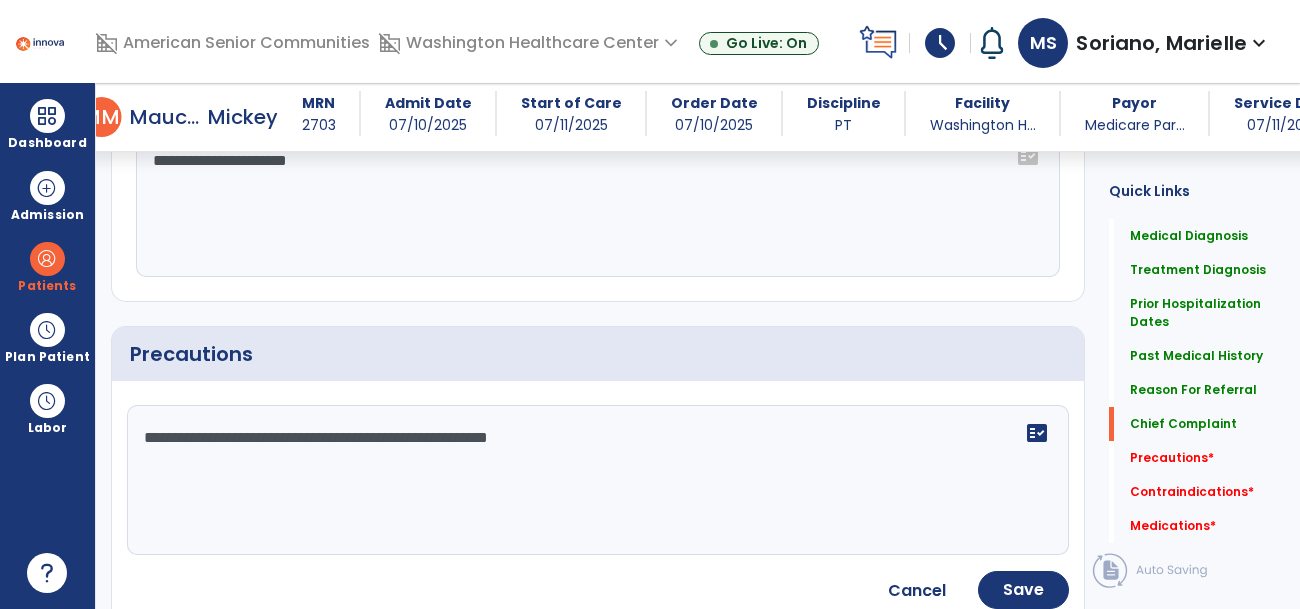 click on "**********" 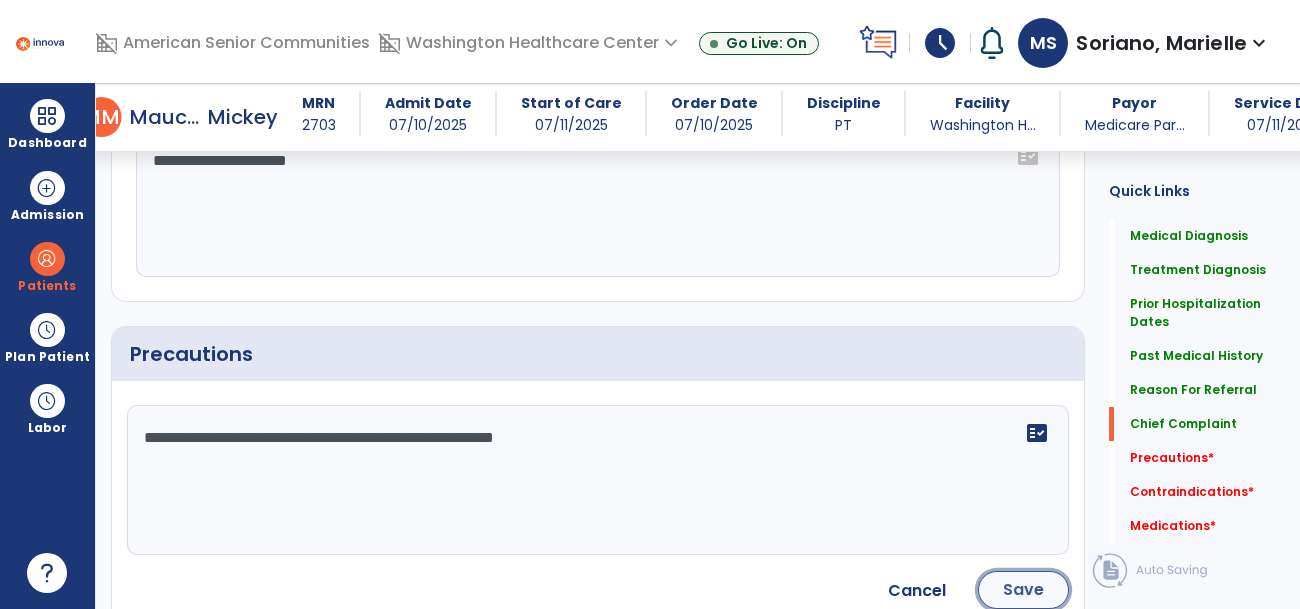 click on "Save" 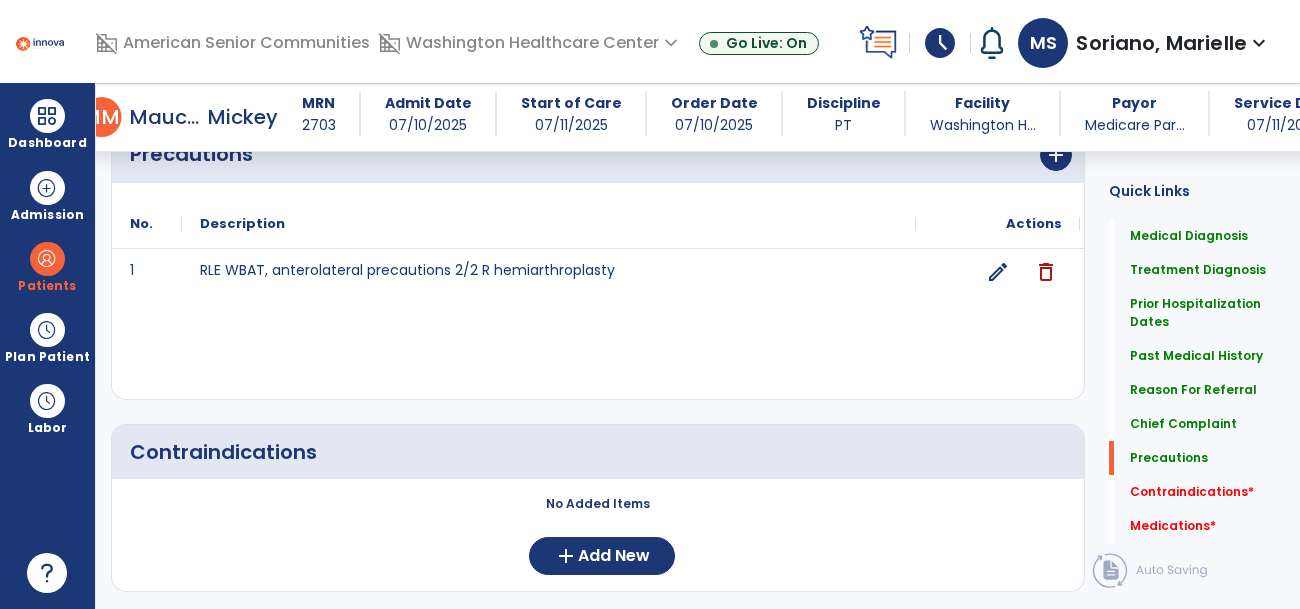 scroll, scrollTop: 1959, scrollLeft: 0, axis: vertical 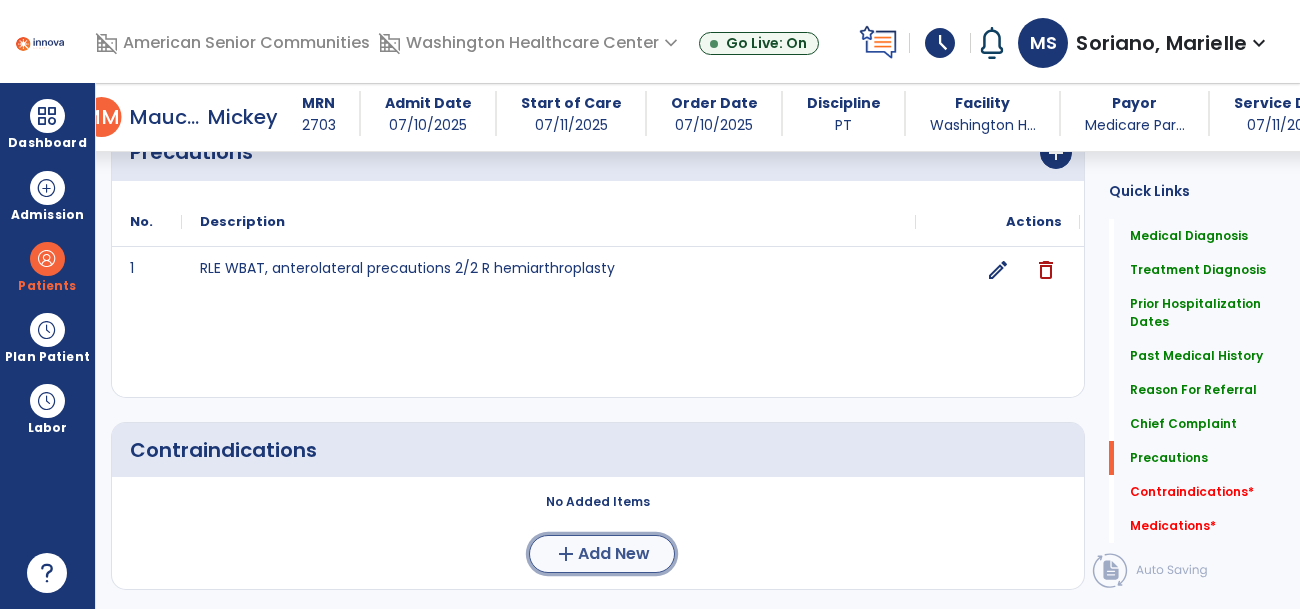 click on "Add New" 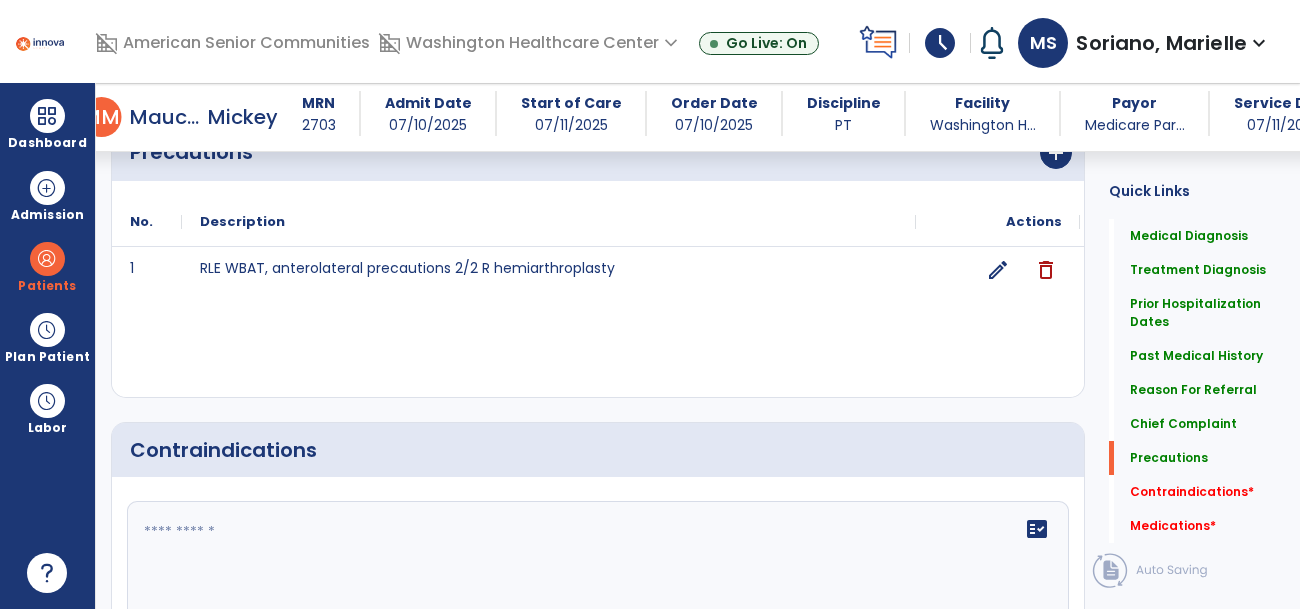 click 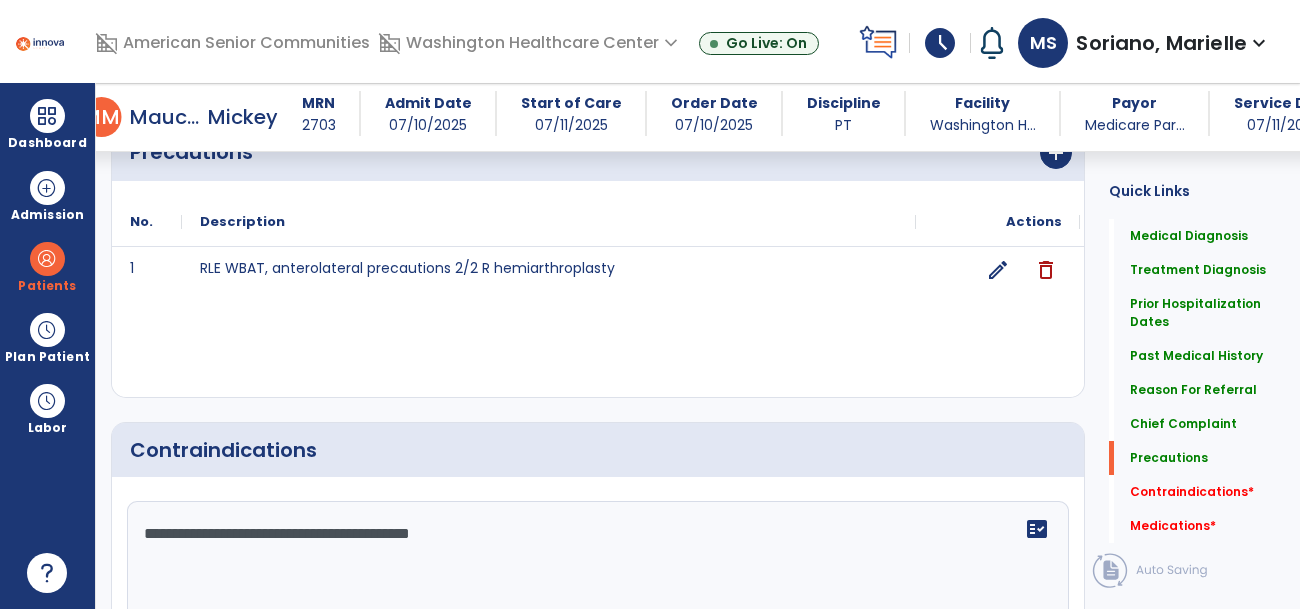 type on "**********" 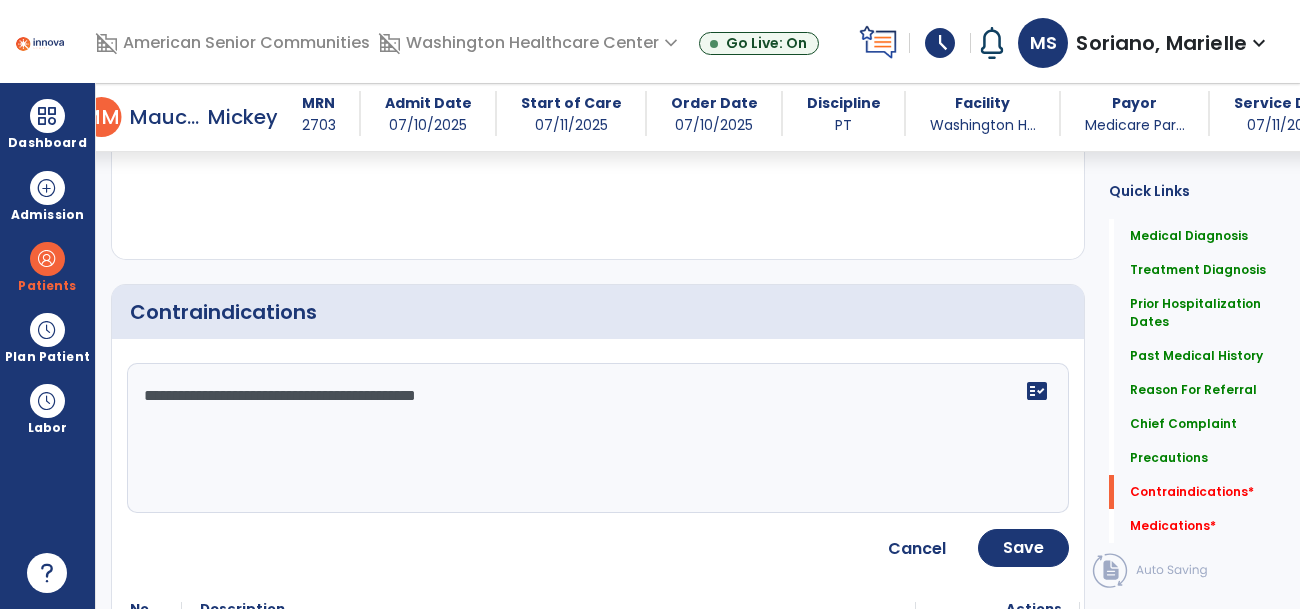 scroll, scrollTop: 2099, scrollLeft: 0, axis: vertical 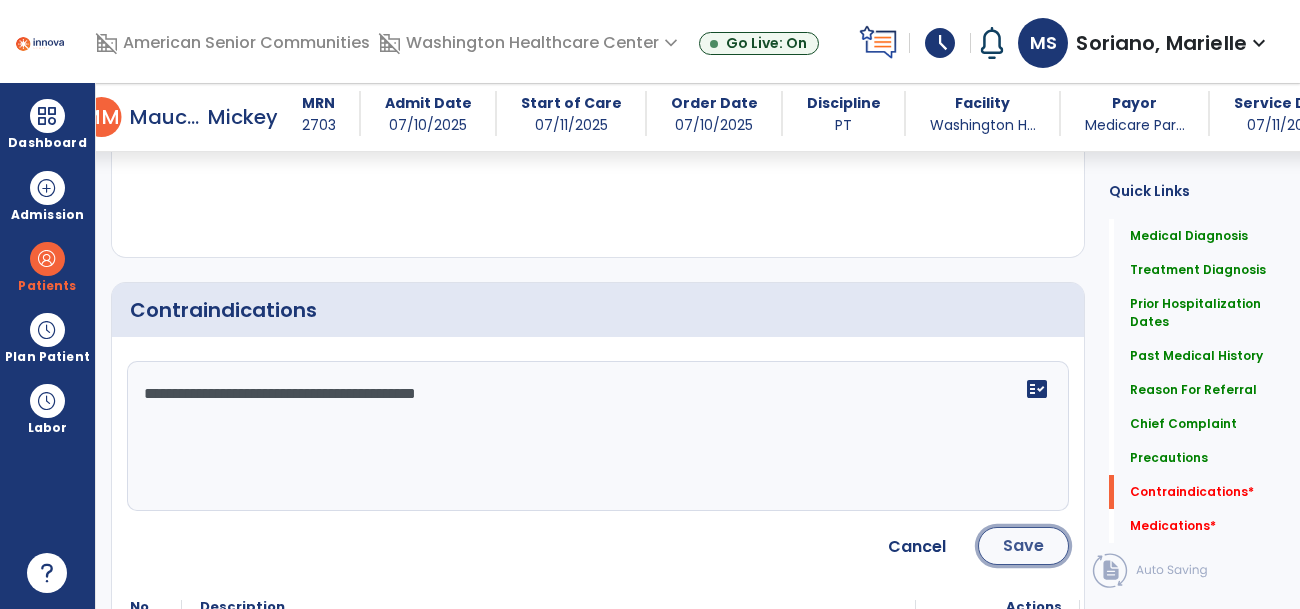 click on "Save" 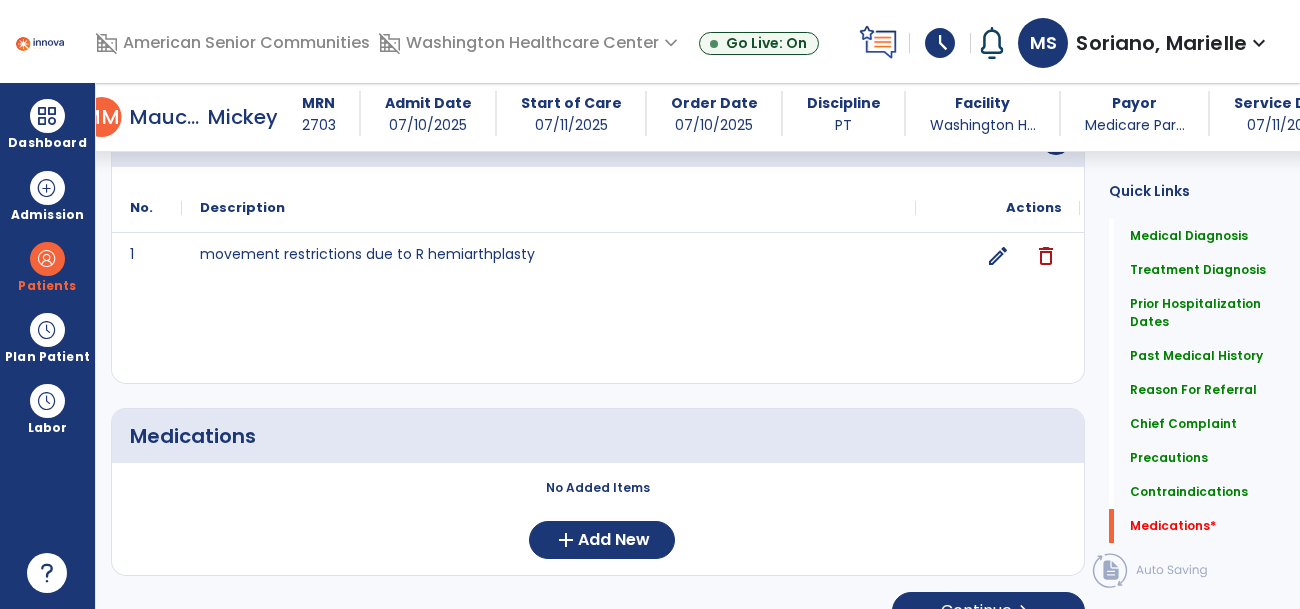 scroll, scrollTop: 2290, scrollLeft: 0, axis: vertical 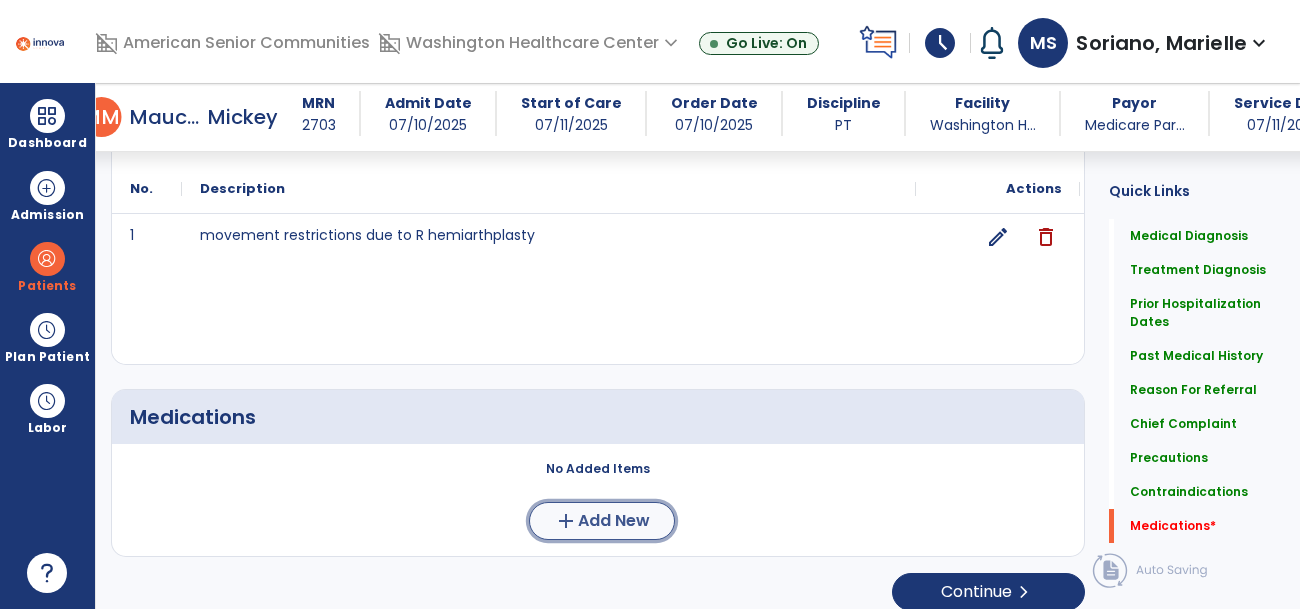 click on "add  Add New" 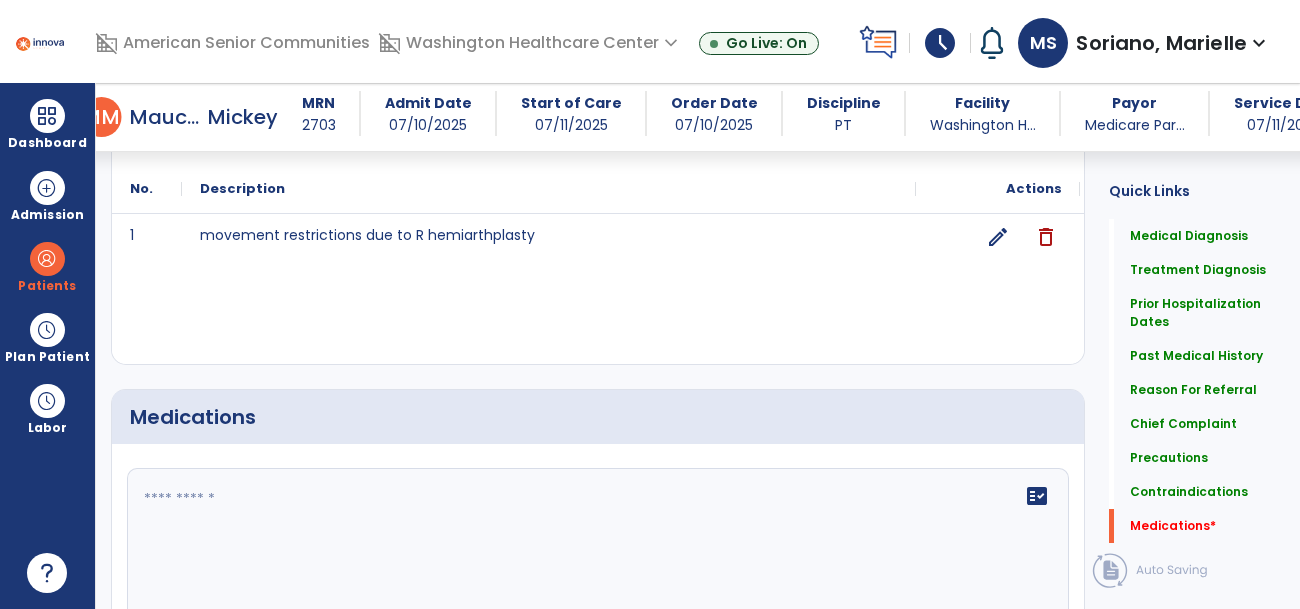 click on "fact_check" 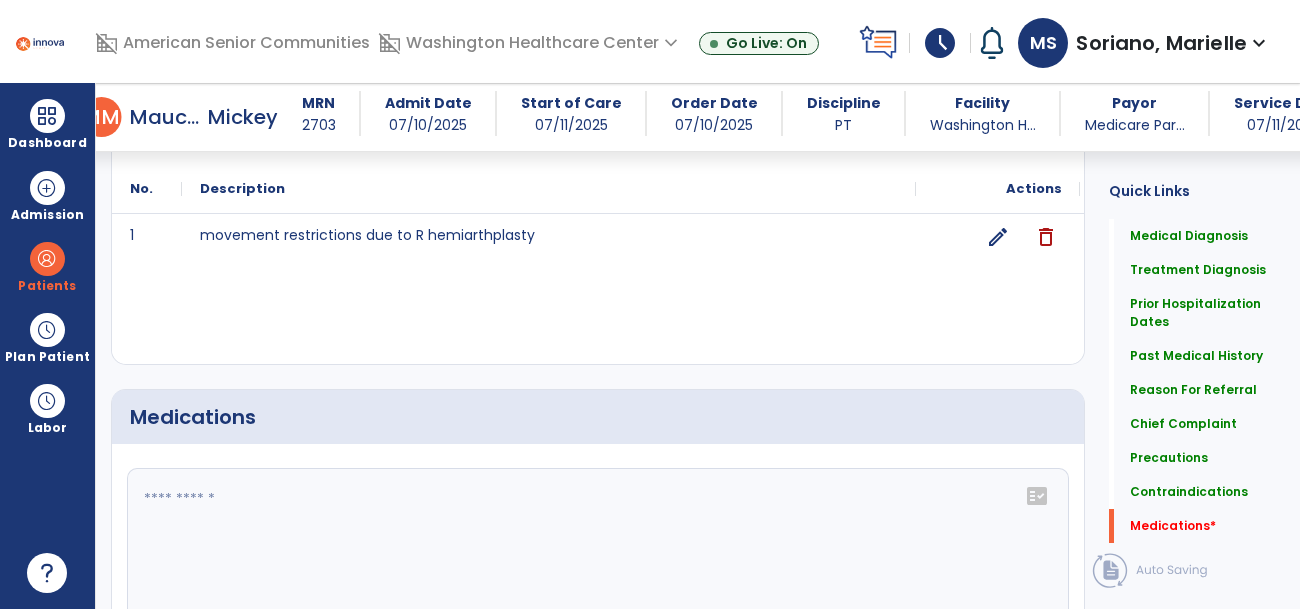 click on "fact_check" 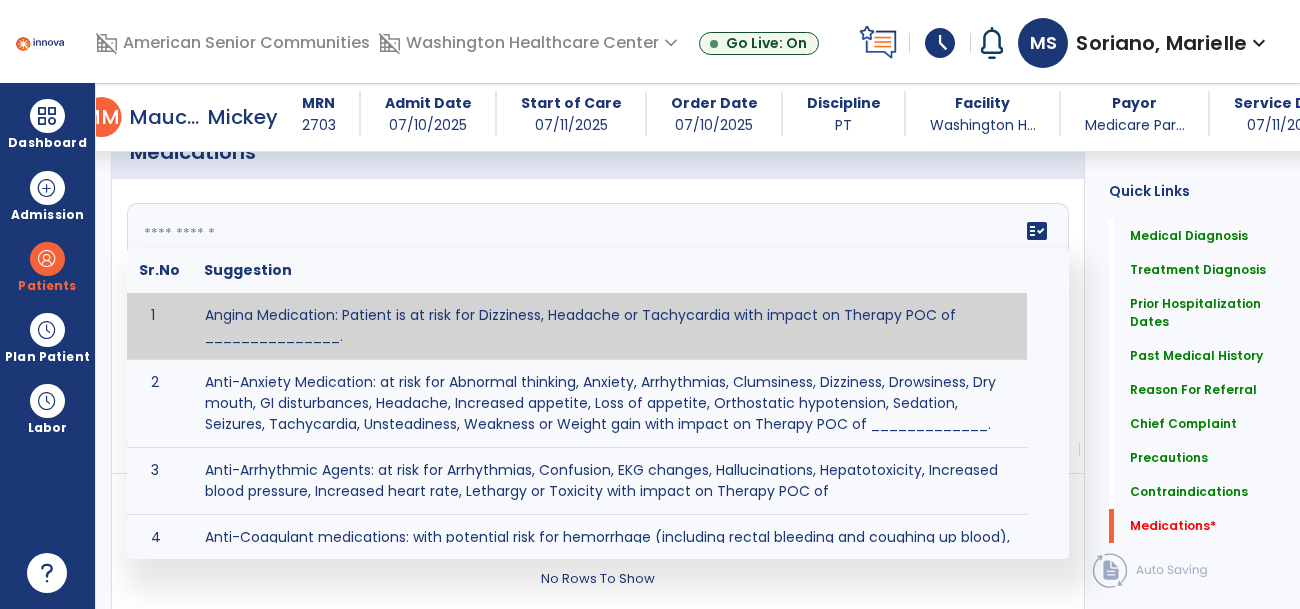 scroll, scrollTop: 2559, scrollLeft: 0, axis: vertical 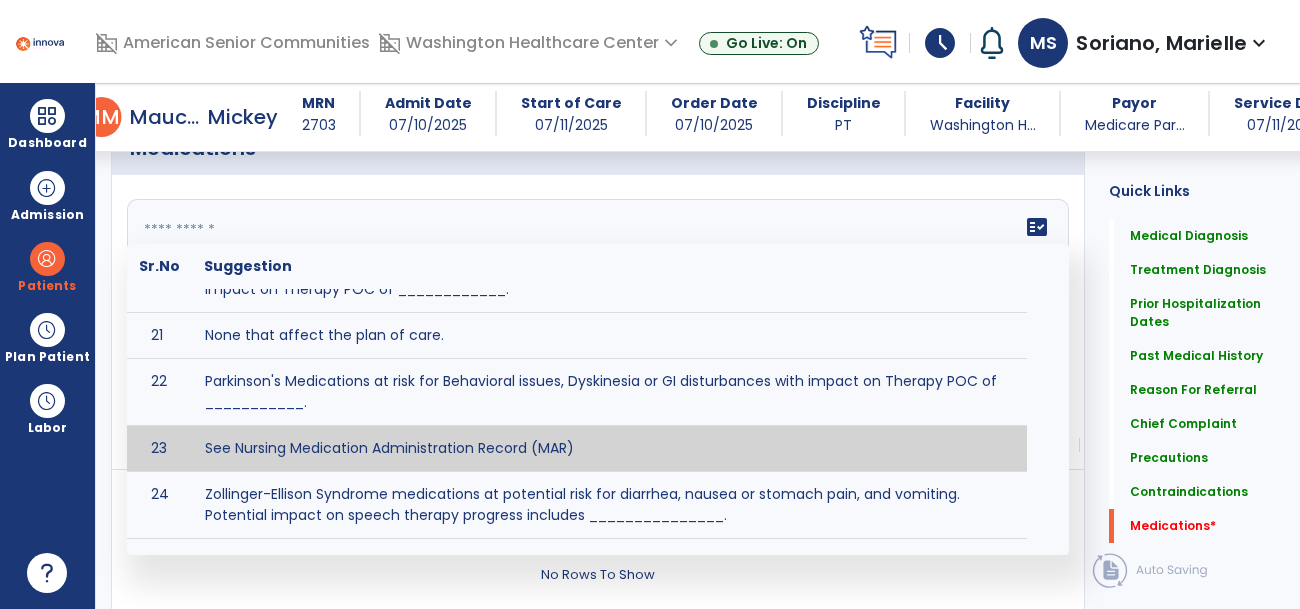 type on "**********" 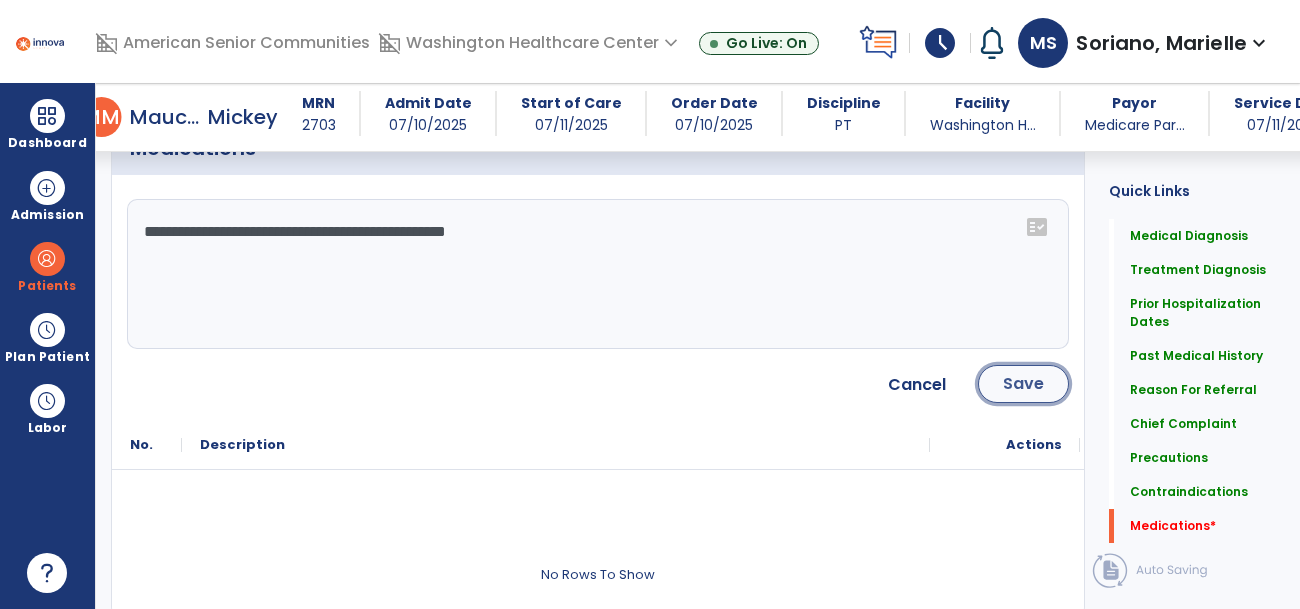 click on "Save" 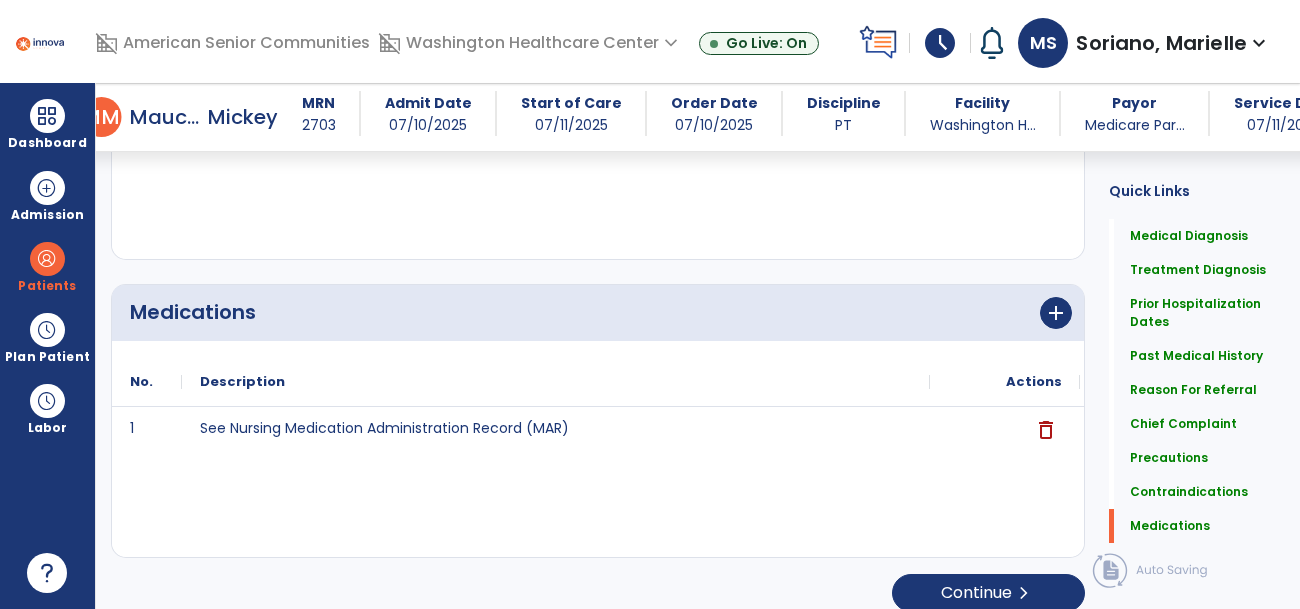 scroll, scrollTop: 2397, scrollLeft: 0, axis: vertical 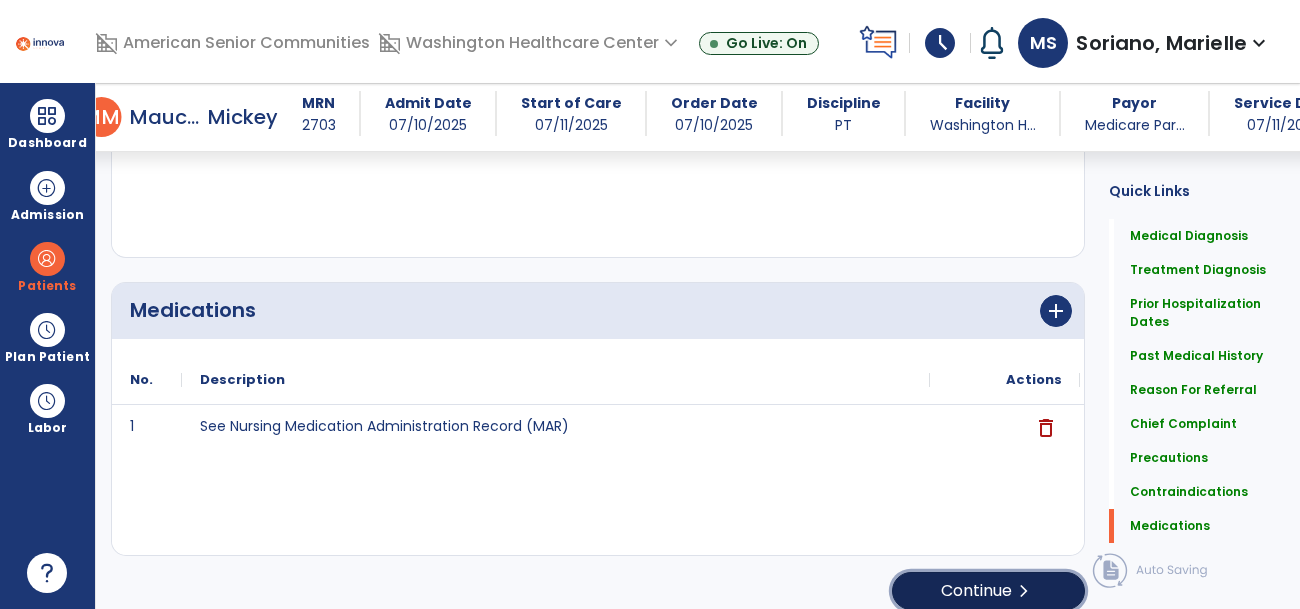 click on "Continue  chevron_right" 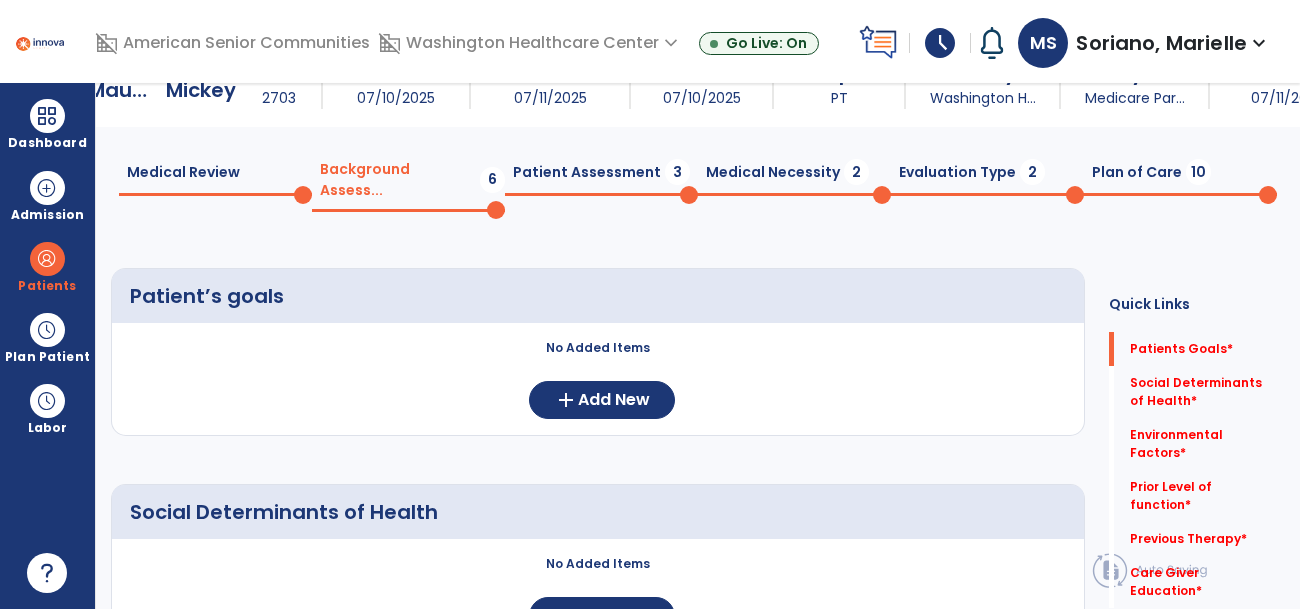scroll, scrollTop: 0, scrollLeft: 0, axis: both 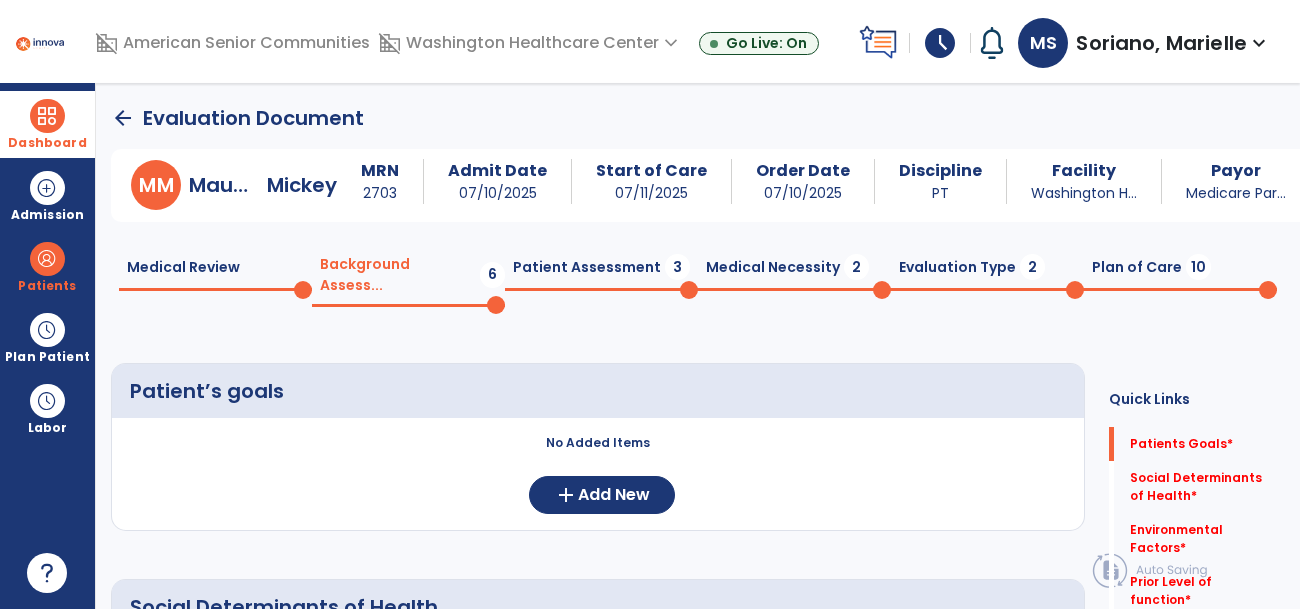 click at bounding box center [47, 116] 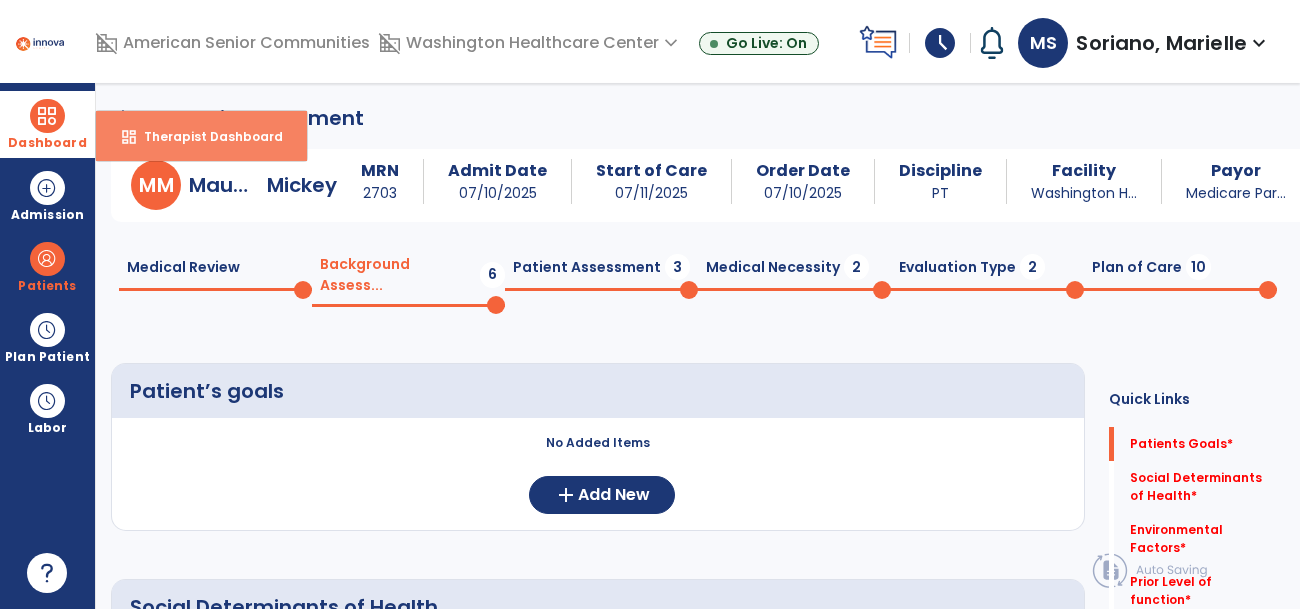 click on "Therapist Dashboard" at bounding box center (205, 136) 